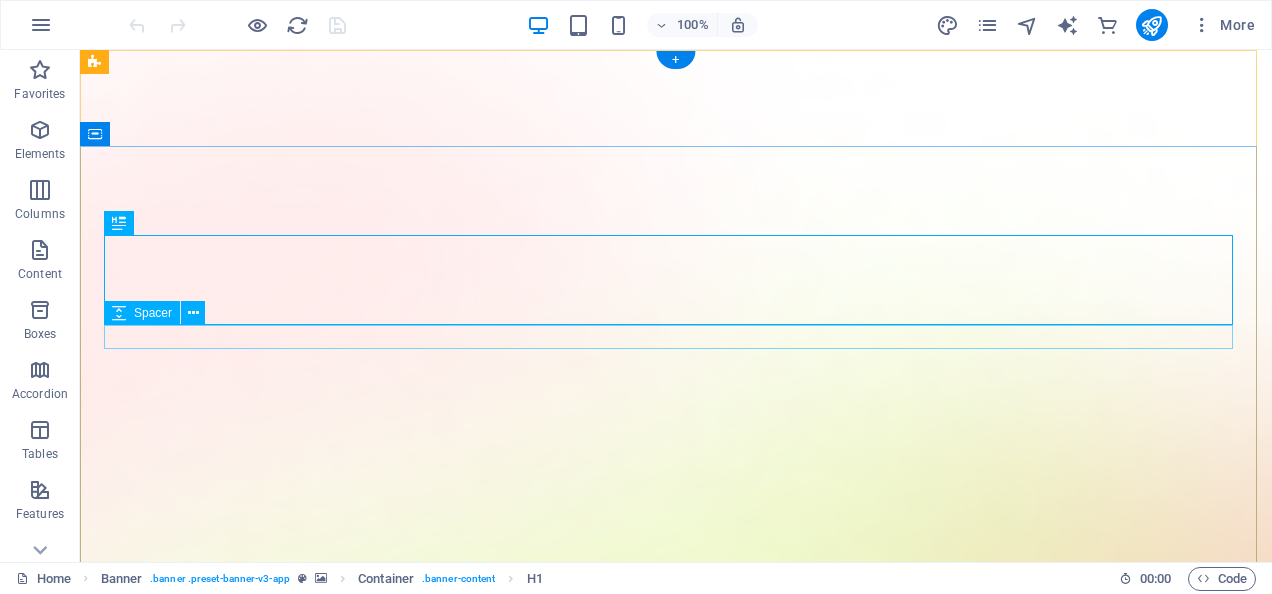 scroll, scrollTop: 0, scrollLeft: 0, axis: both 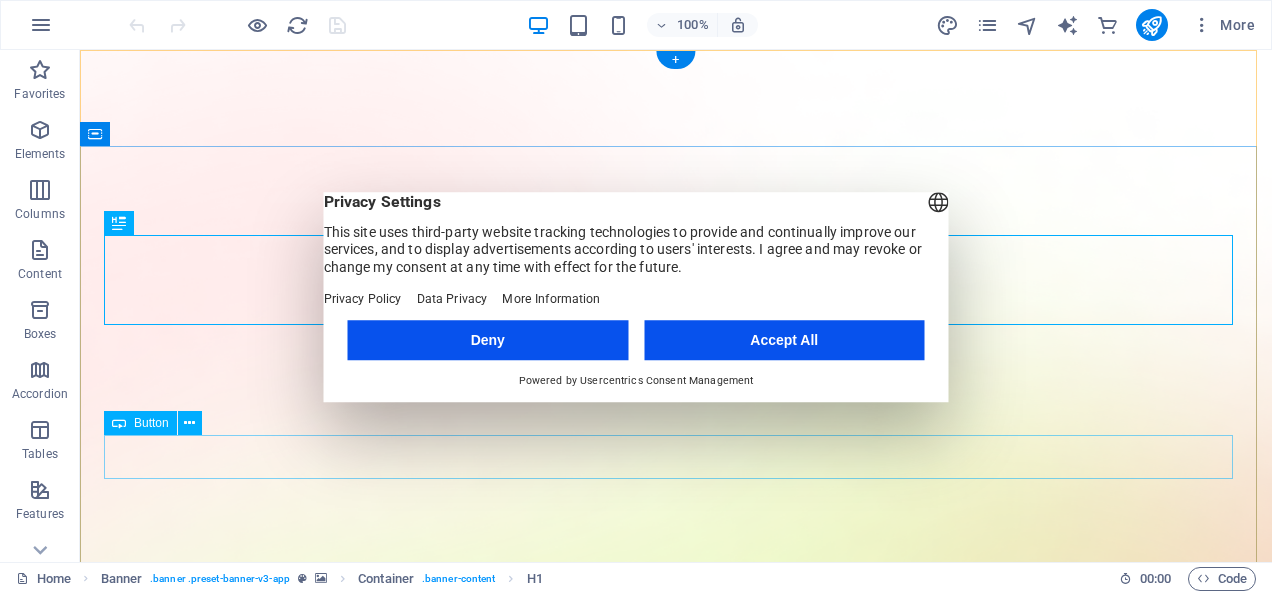 click on "Download App" at bounding box center [676, 1879] 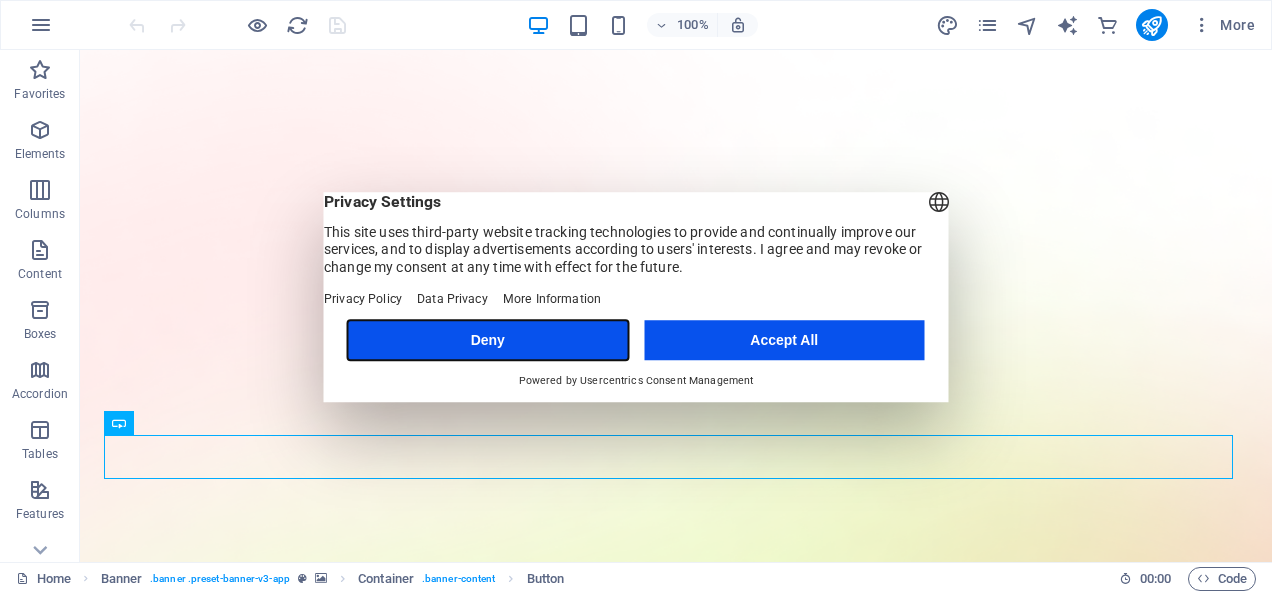 click on "Deny" at bounding box center [488, 340] 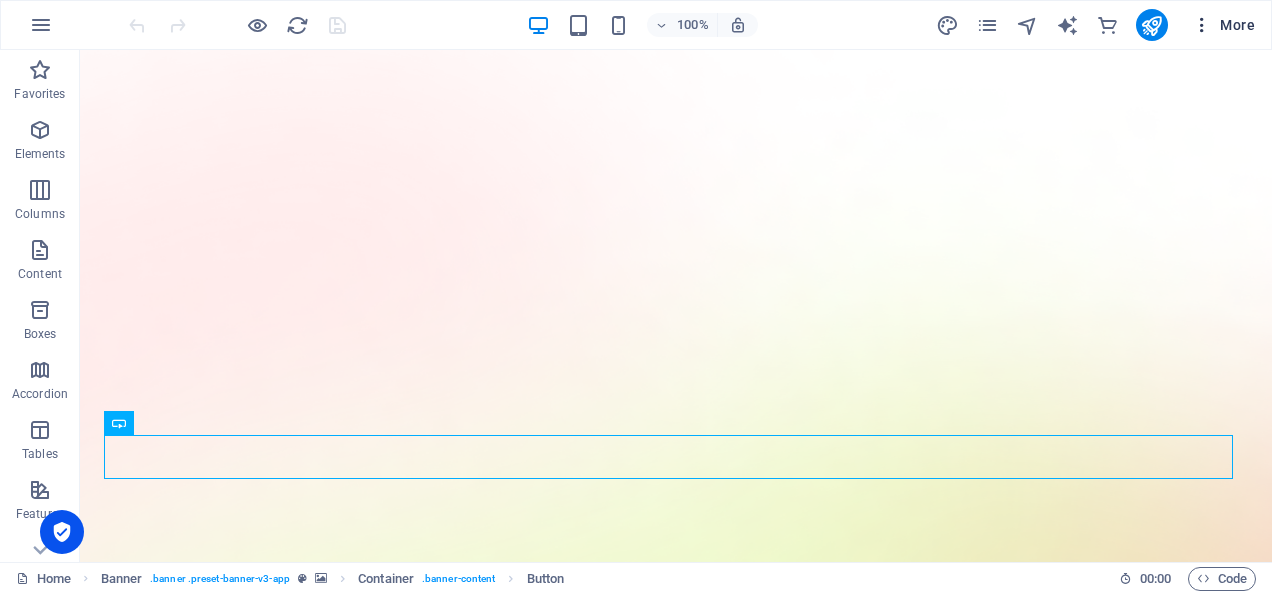 click at bounding box center [1202, 25] 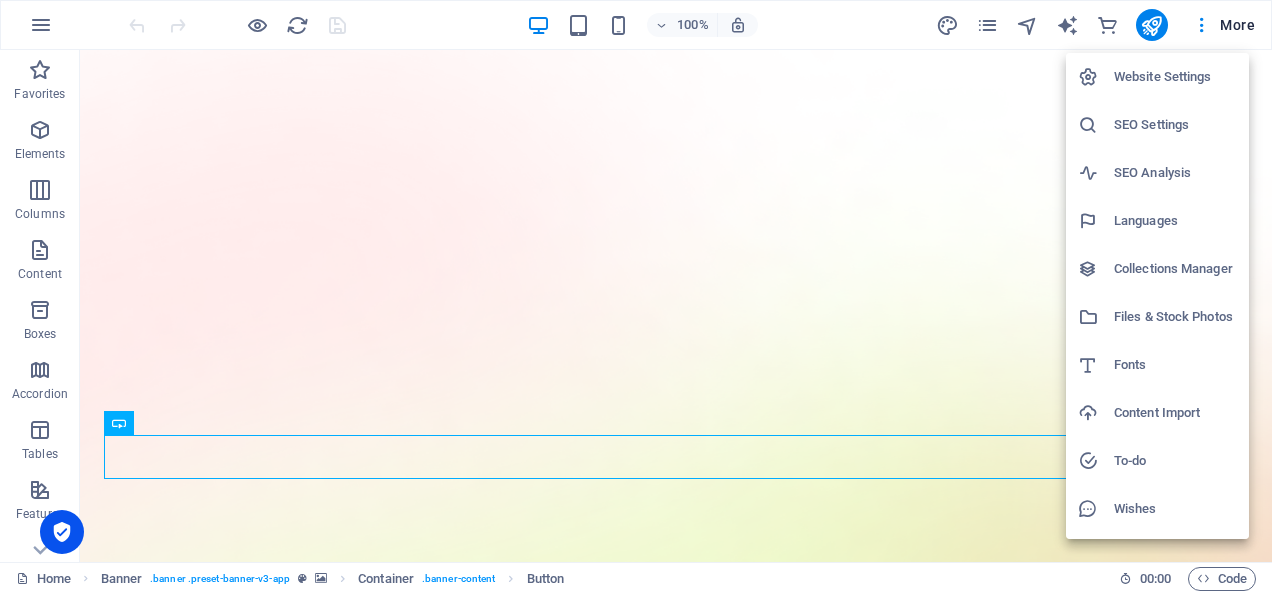click on "Website Settings" at bounding box center [1175, 77] 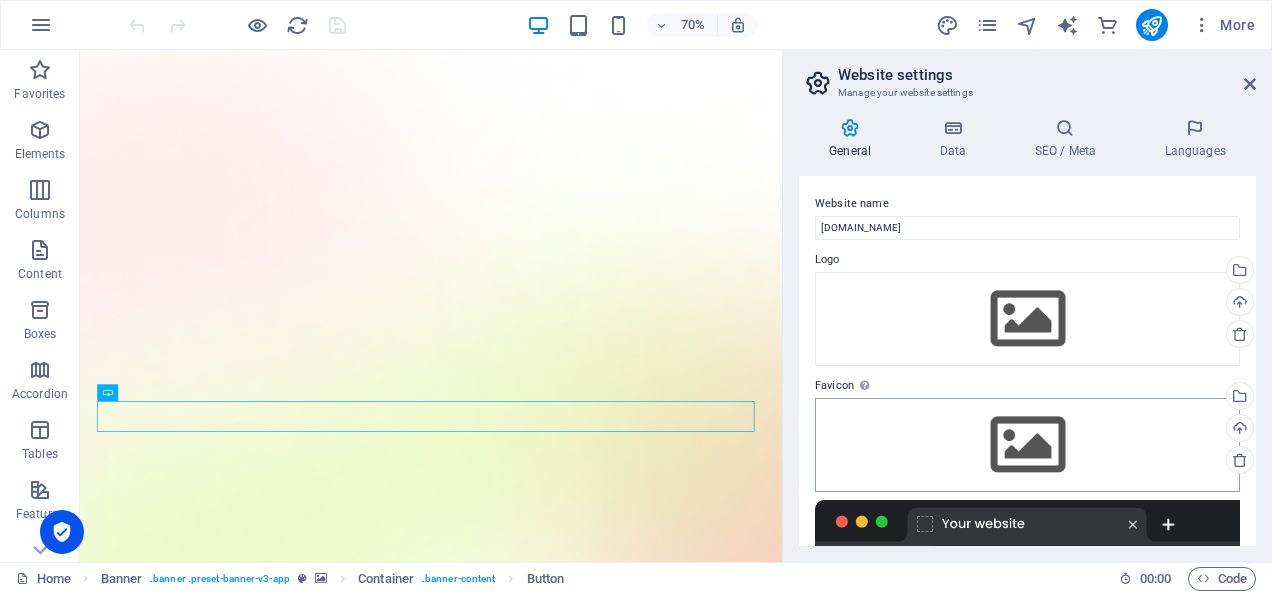 scroll, scrollTop: 311, scrollLeft: 0, axis: vertical 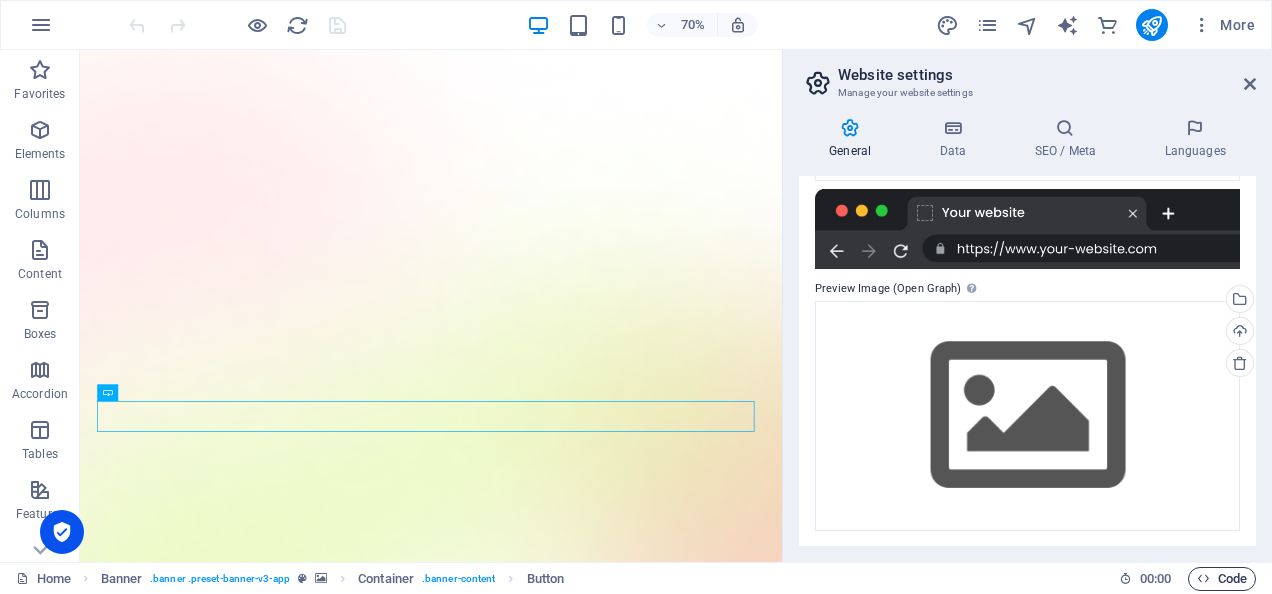 click on "Code" at bounding box center [1222, 579] 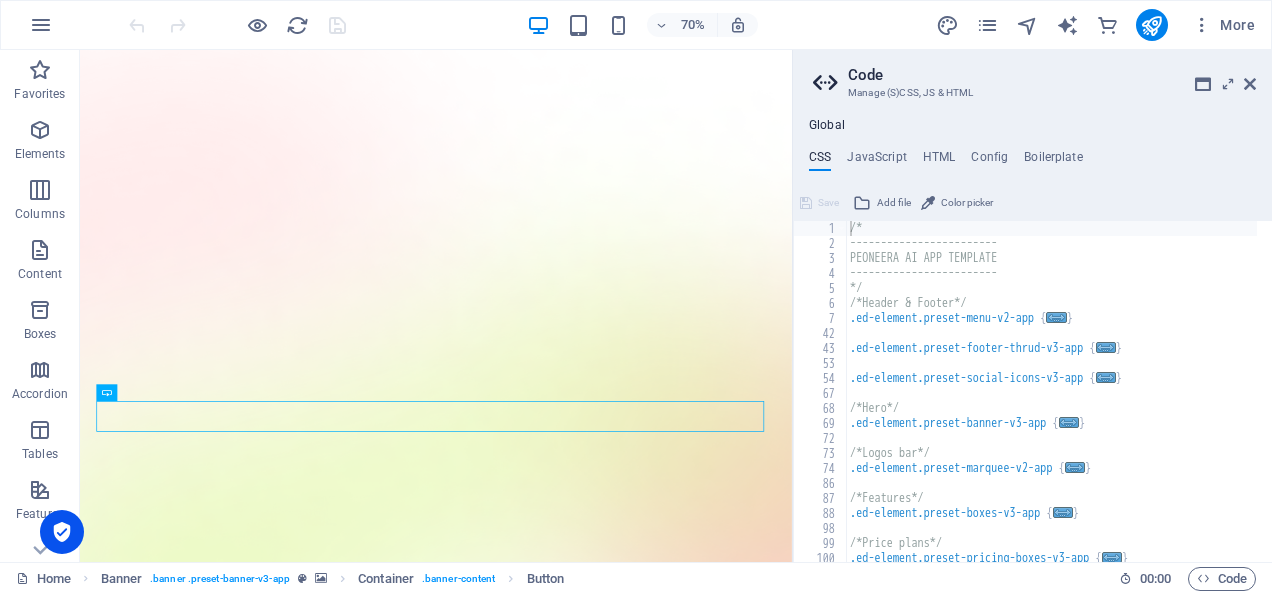 click on "Code" at bounding box center (1052, 75) 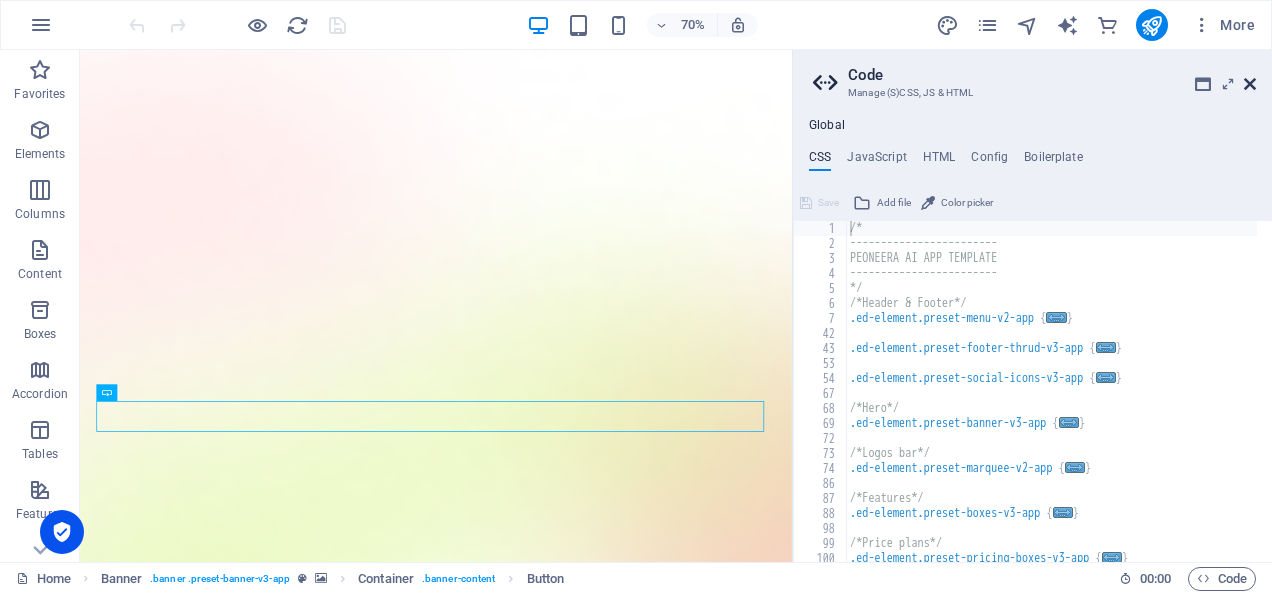 click at bounding box center [1250, 84] 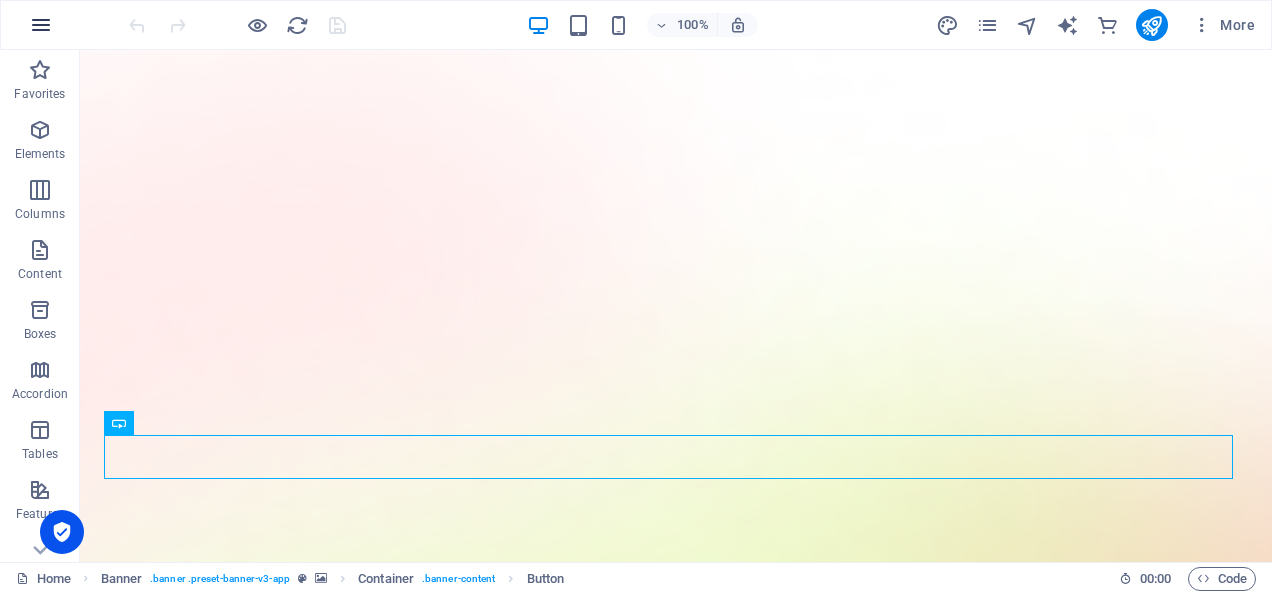 click at bounding box center [41, 25] 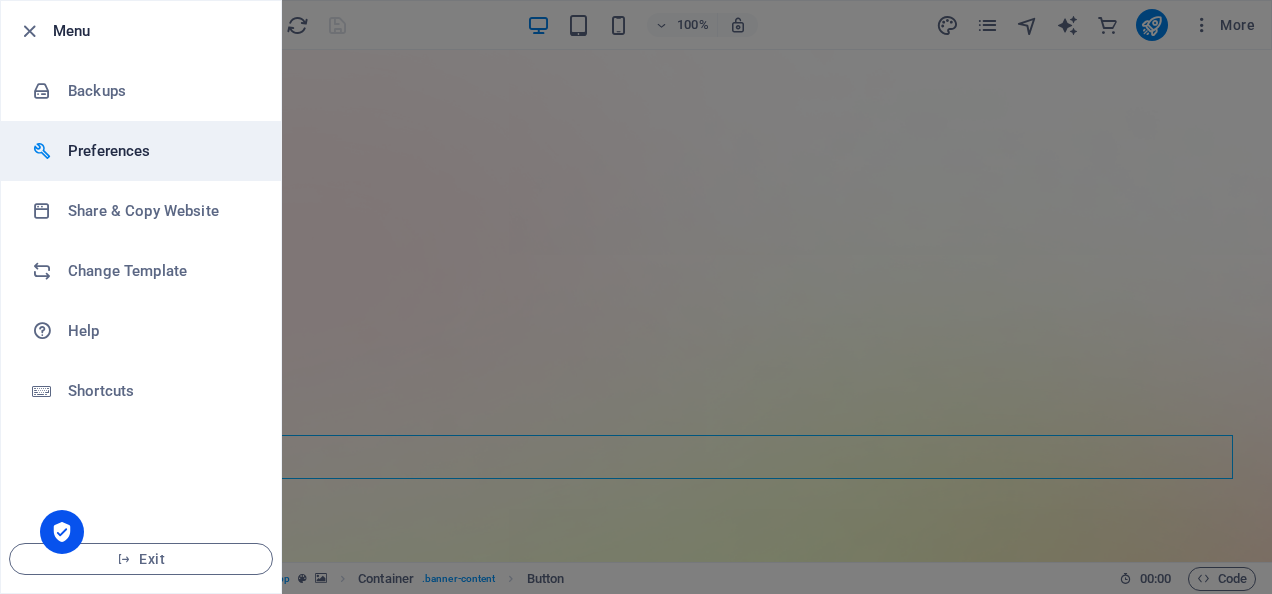 click on "Preferences" at bounding box center [160, 151] 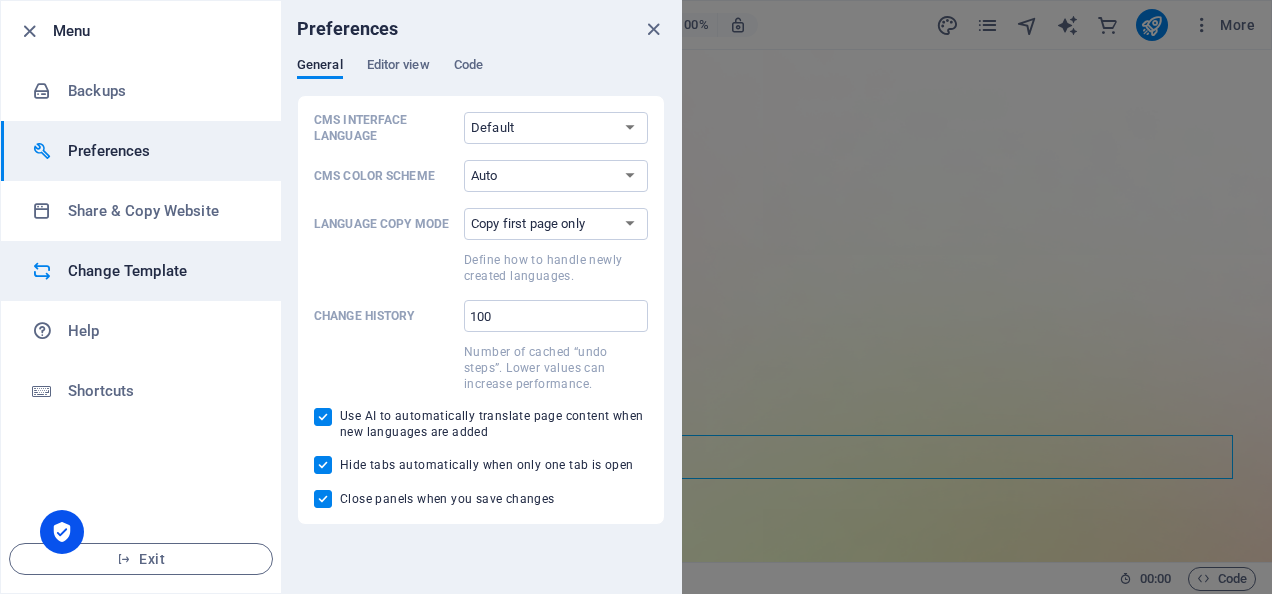 click on "Change Template" at bounding box center (141, 271) 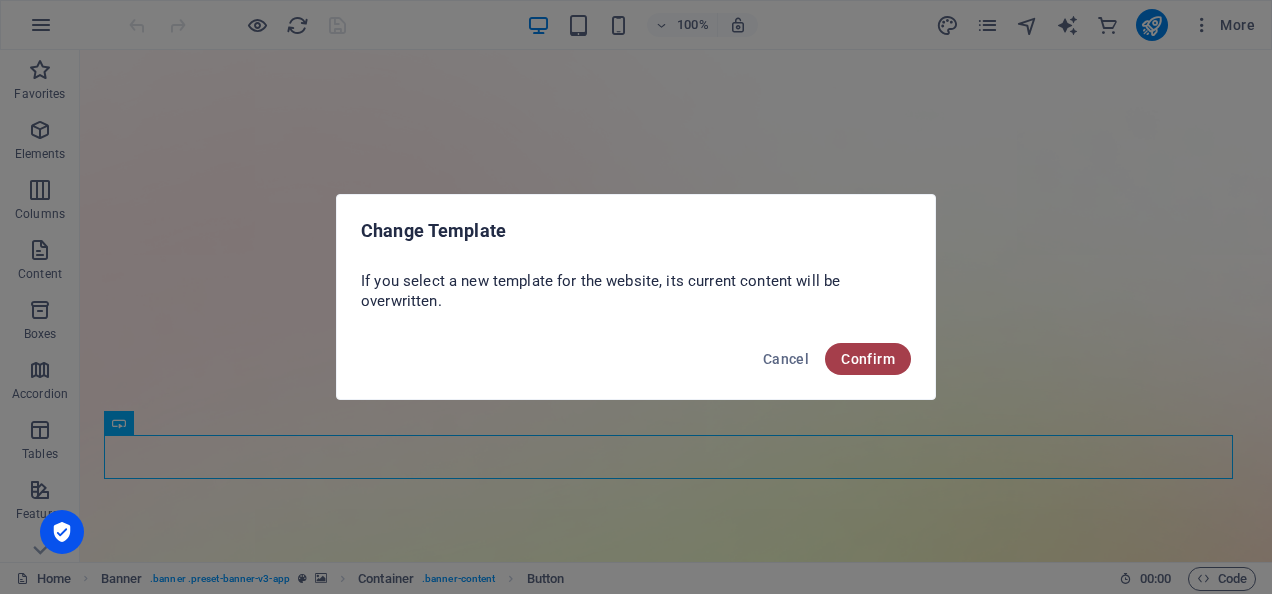 click on "Confirm" at bounding box center (868, 359) 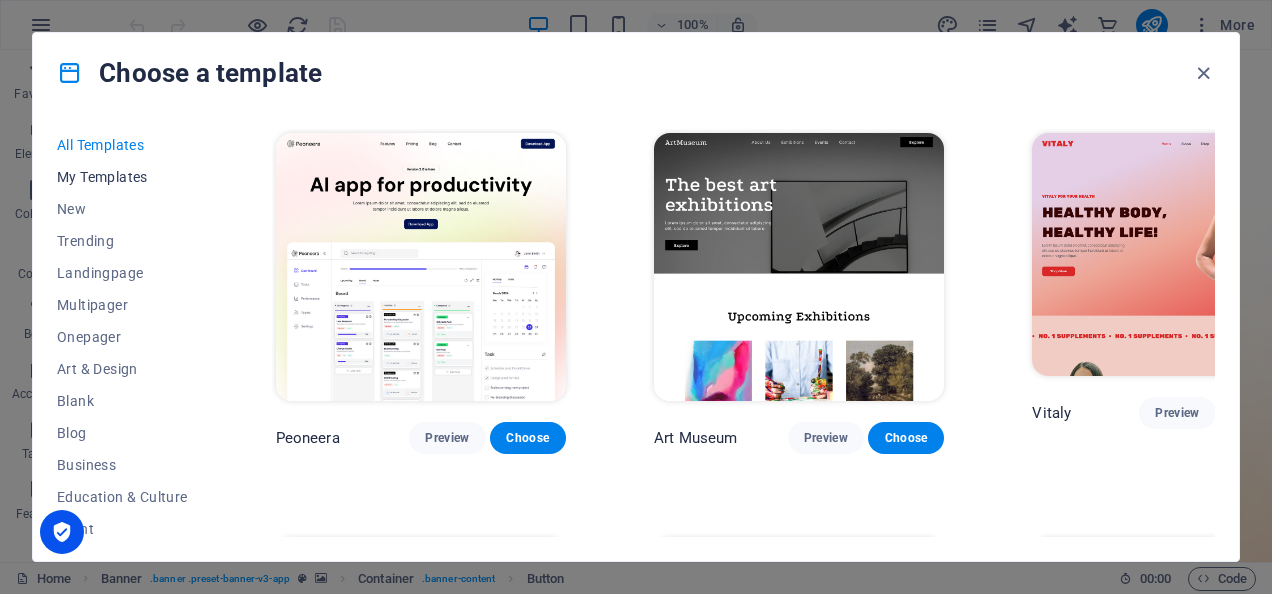 click on "My Templates" at bounding box center [122, 177] 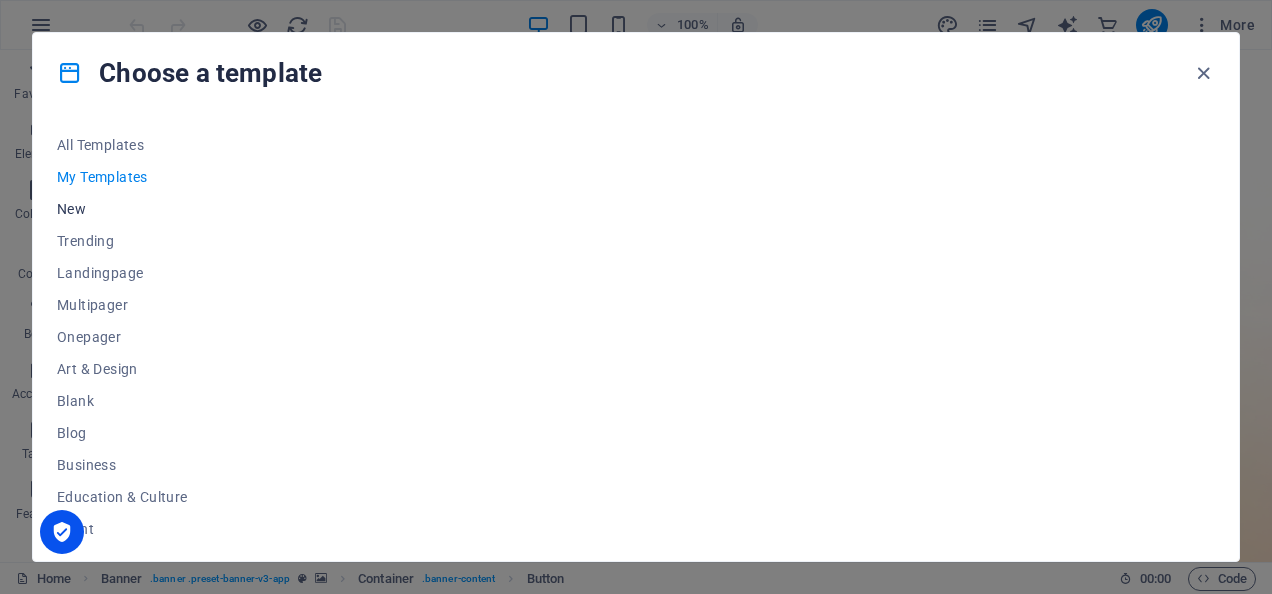 click on "New" at bounding box center (122, 209) 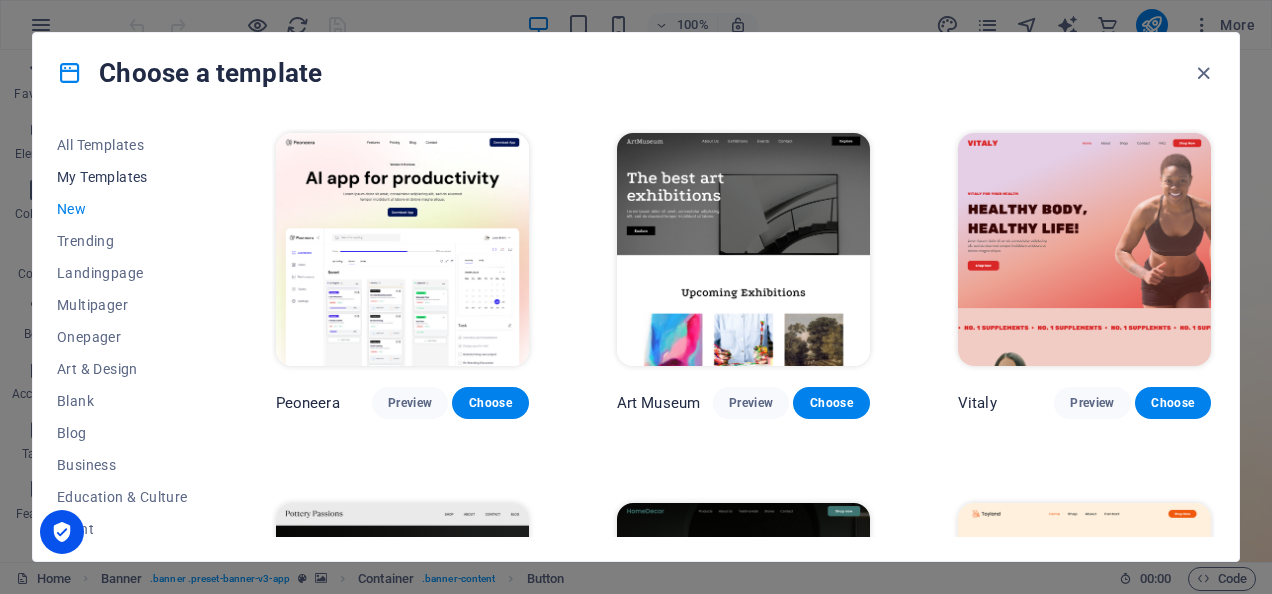 click on "My Templates" at bounding box center [122, 177] 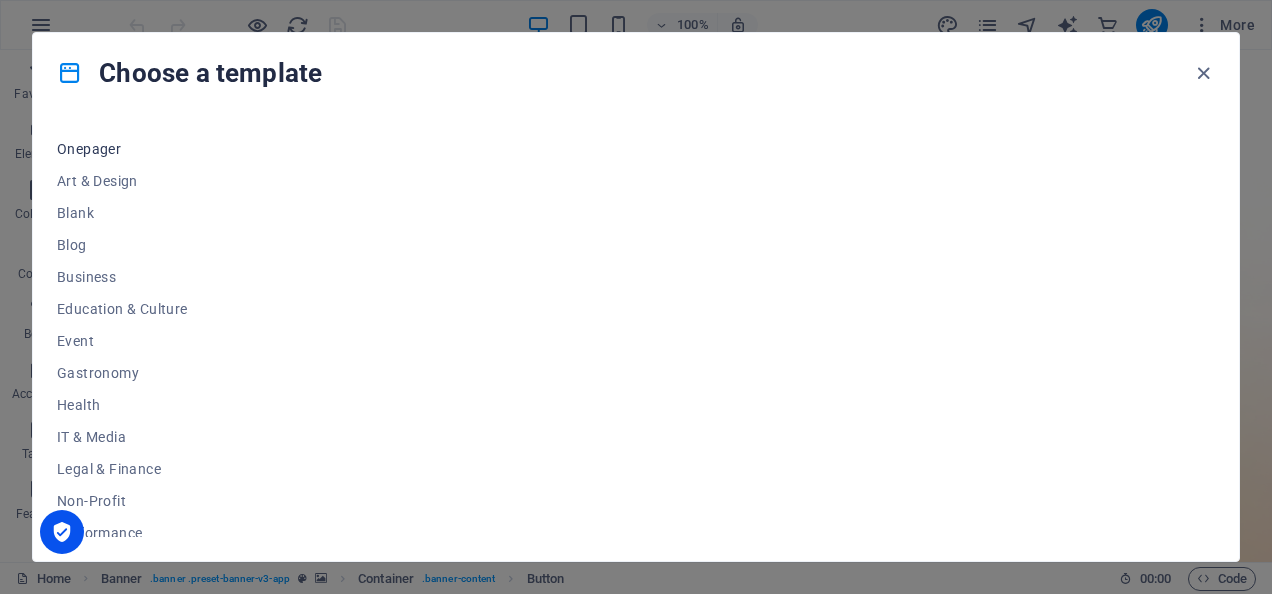 scroll, scrollTop: 423, scrollLeft: 0, axis: vertical 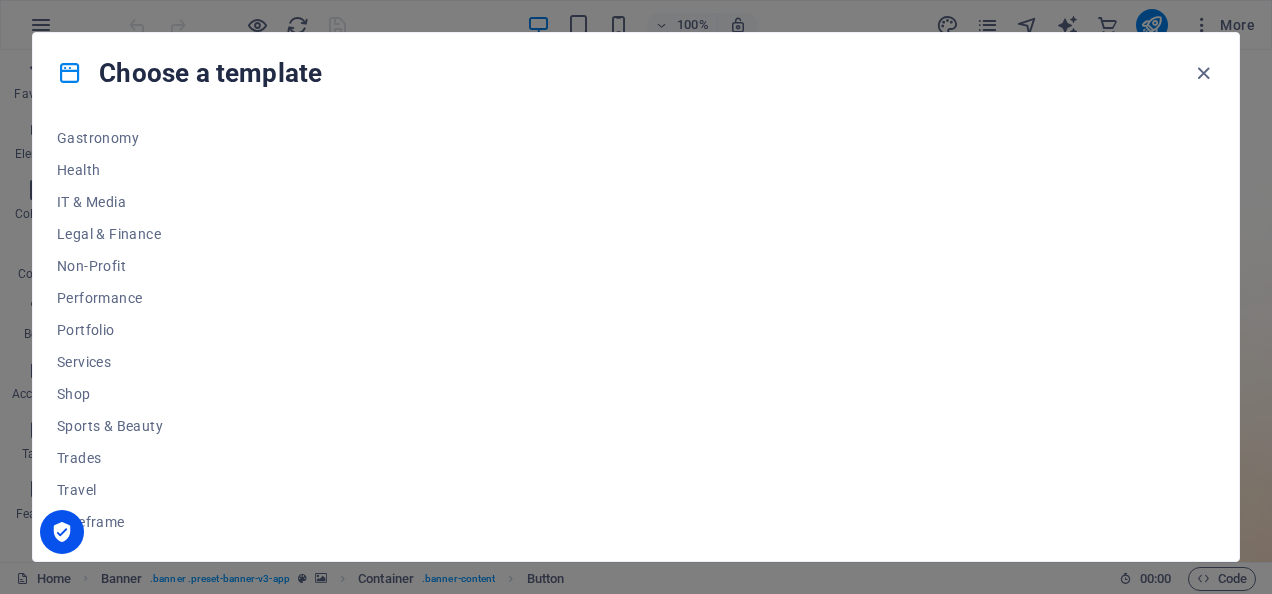 click at bounding box center (70, 73) 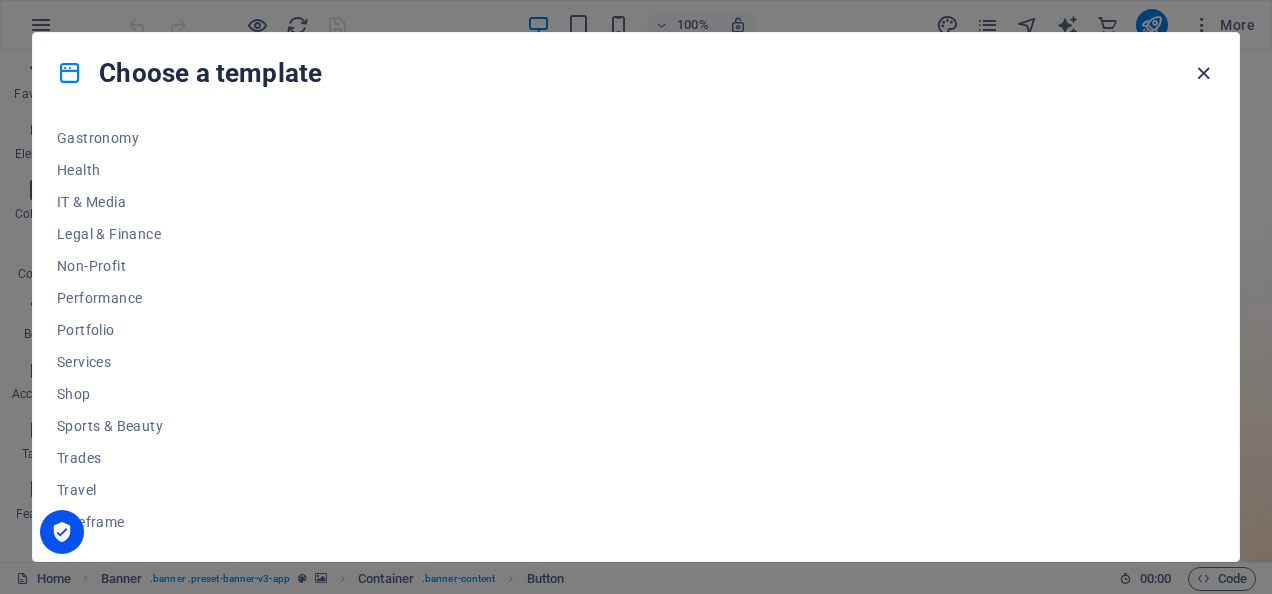 click at bounding box center (1203, 73) 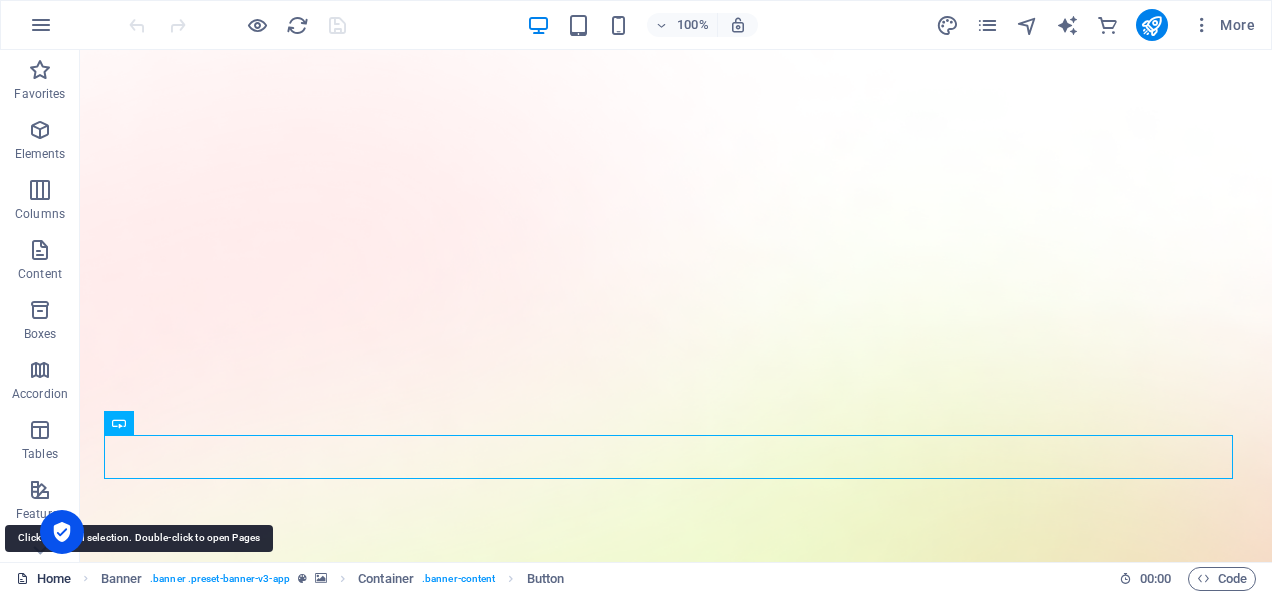 click on "Home" at bounding box center (43, 579) 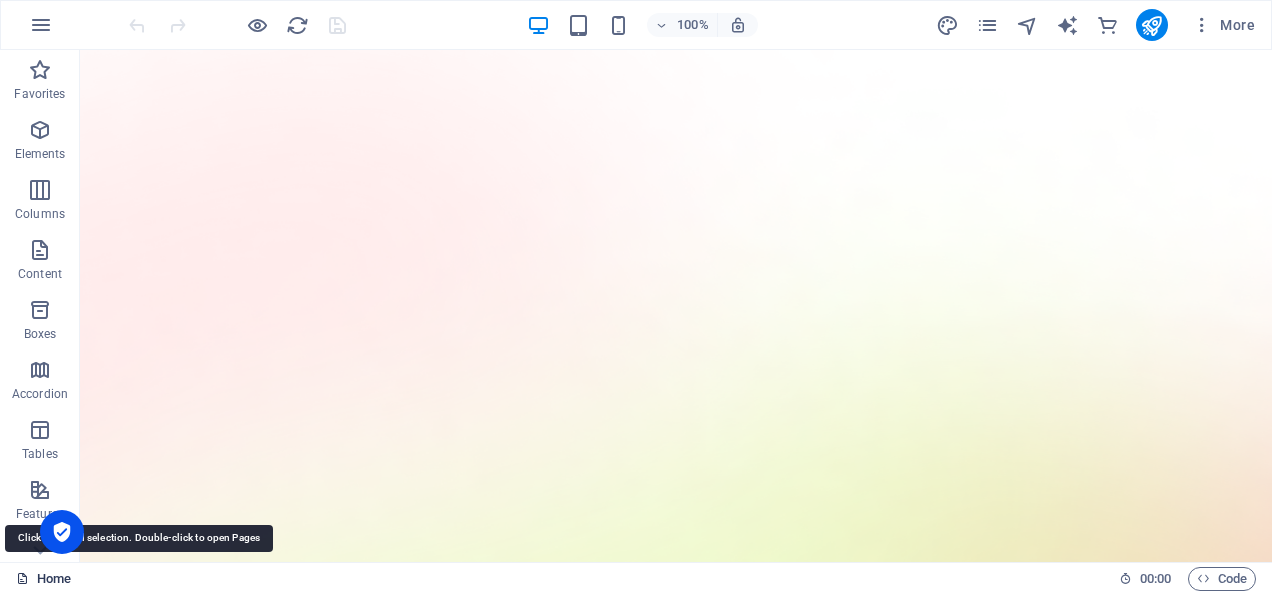 click on "Home" at bounding box center [43, 579] 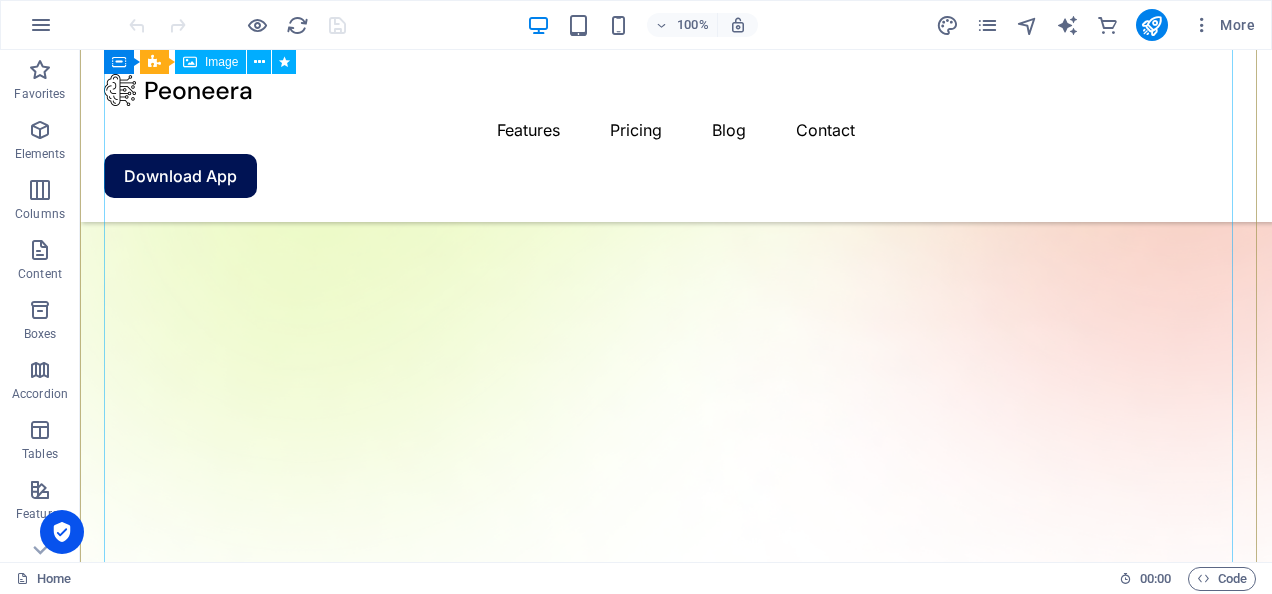 scroll, scrollTop: 643, scrollLeft: 0, axis: vertical 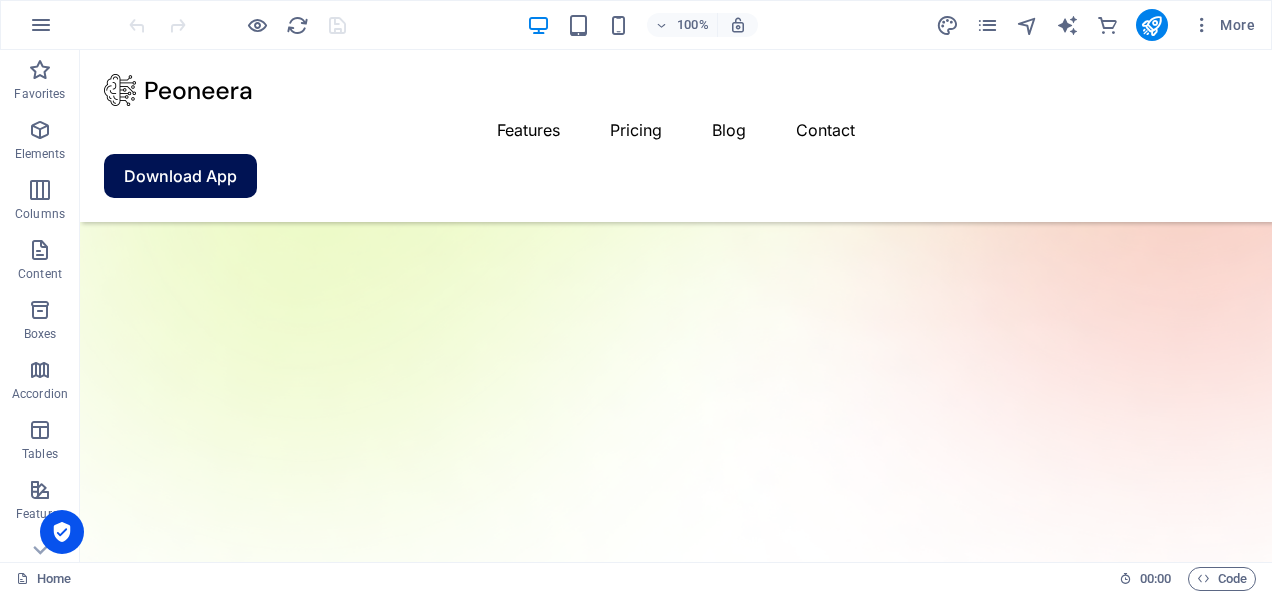 click at bounding box center (62, 532) 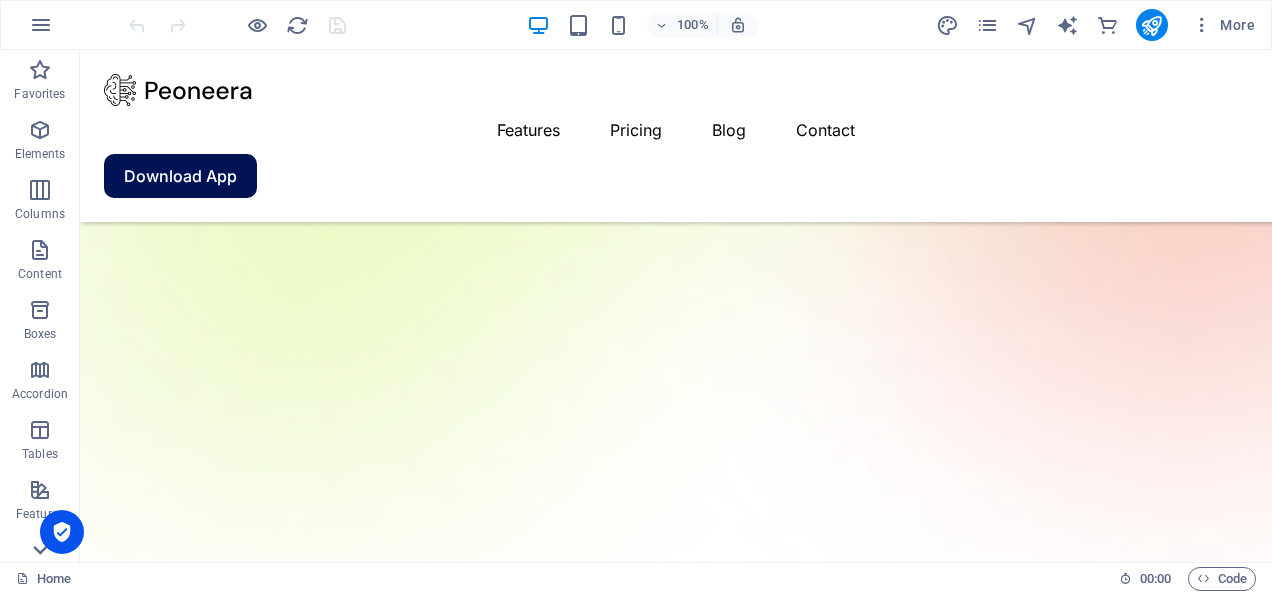 click 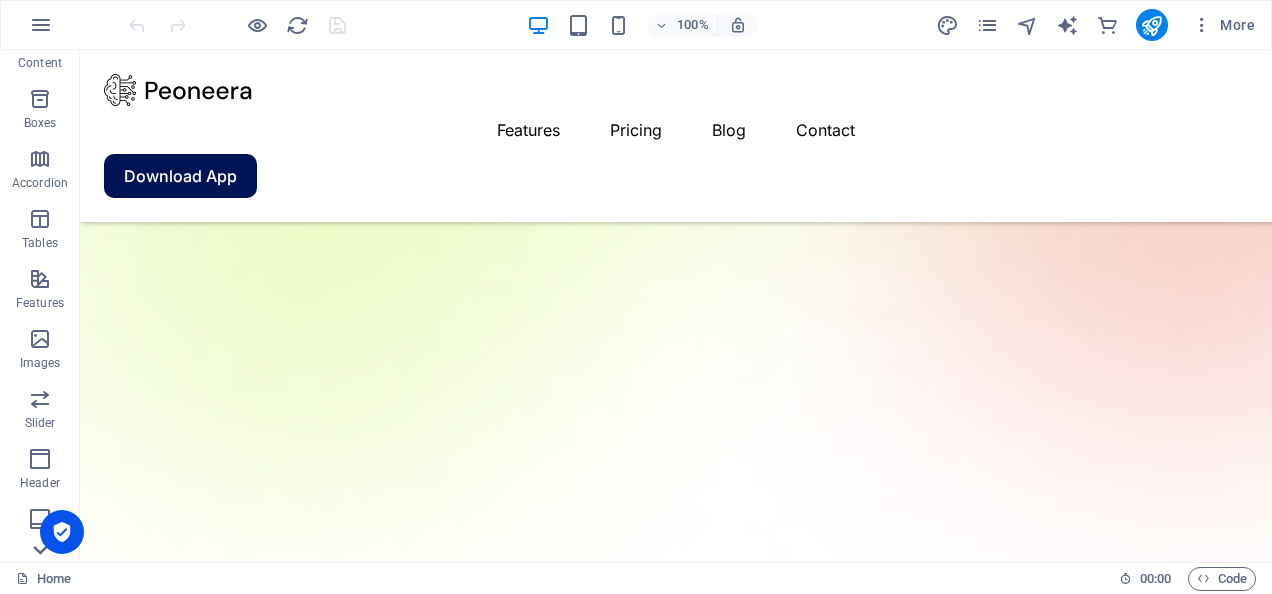 scroll, scrollTop: 448, scrollLeft: 0, axis: vertical 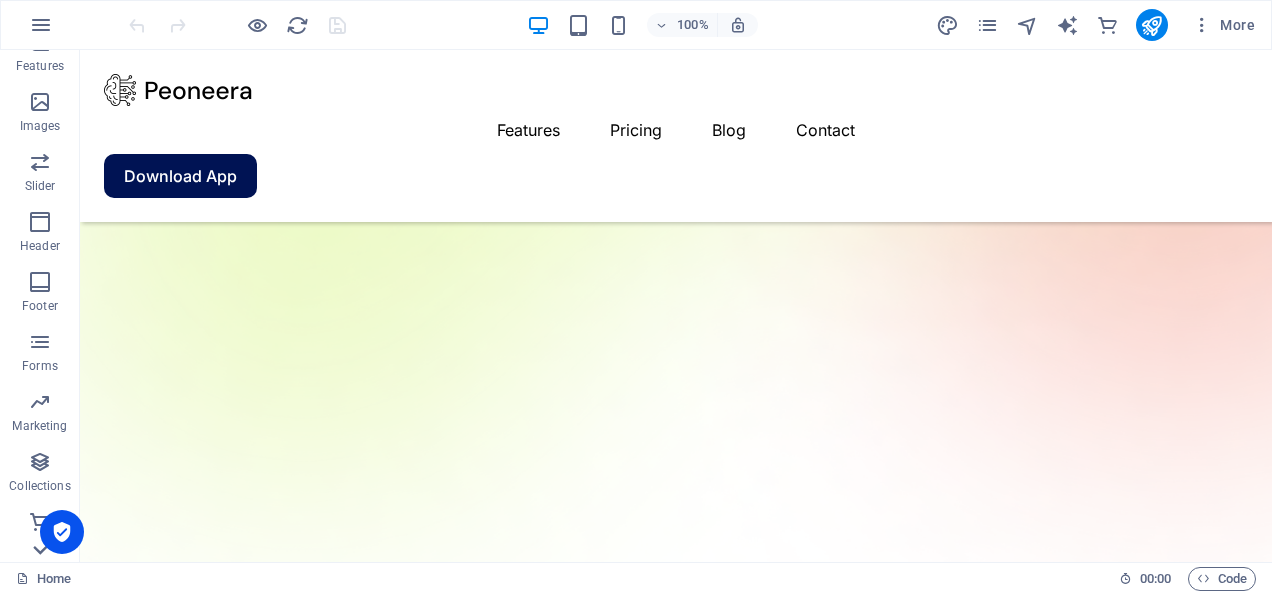 click 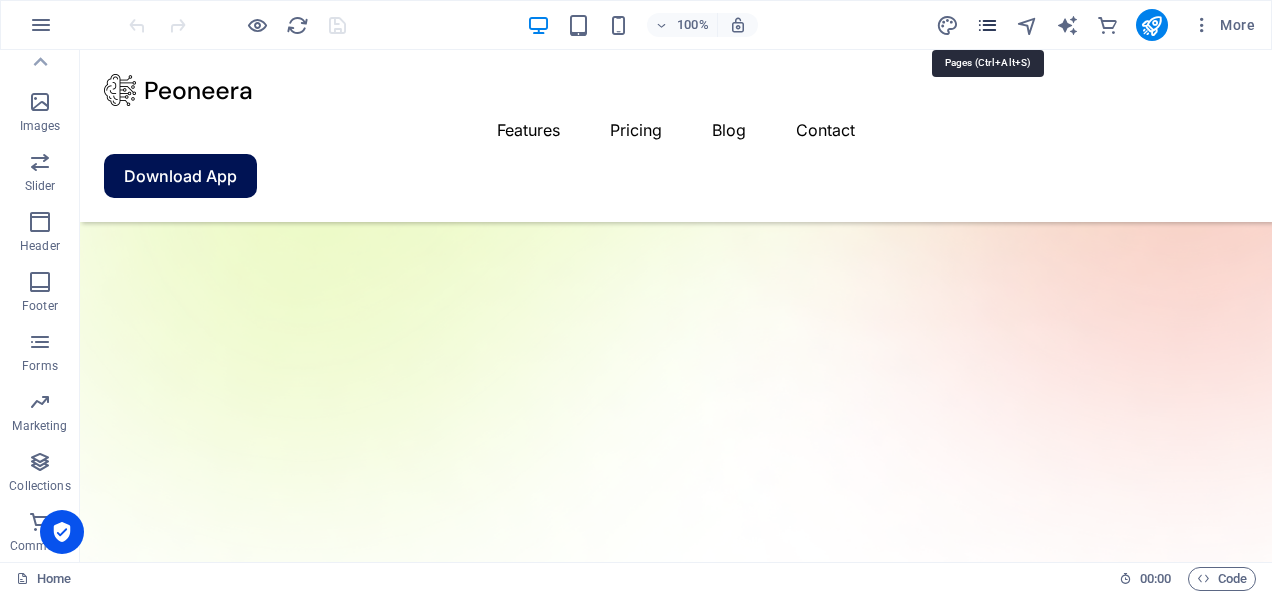 click at bounding box center (987, 25) 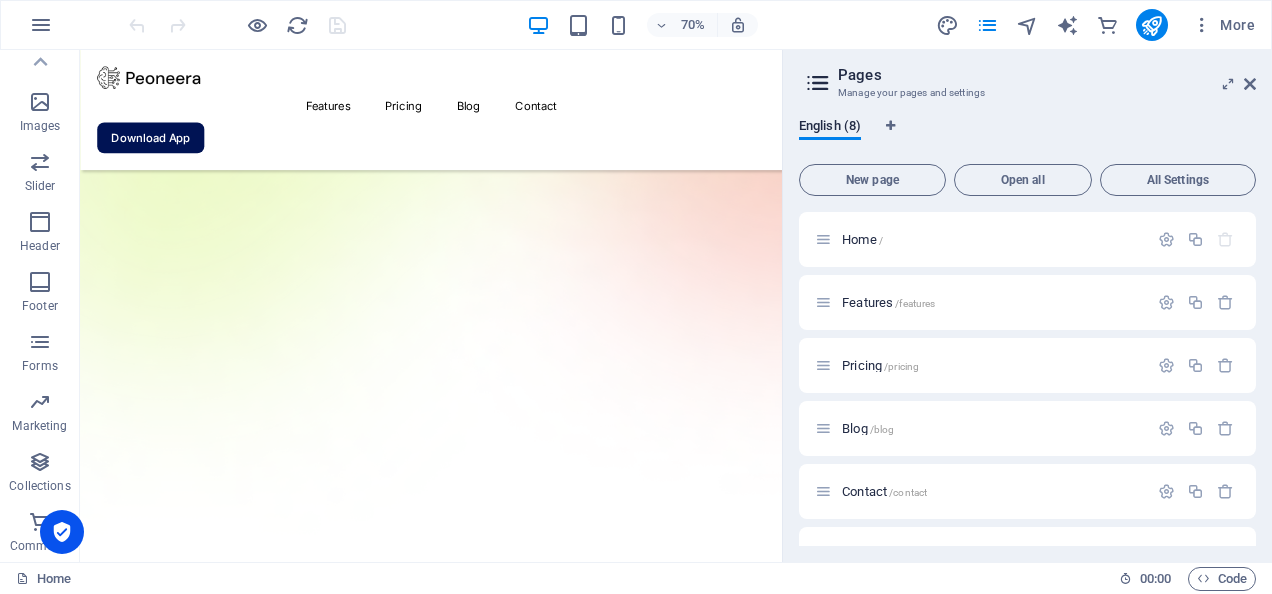 click on "Pages Manage your pages and settings English (8) New page Open all All Settings Home / Features /features Pricing /pricing Blog /blog Contact /contact Privacy /privacy Legal Notice /legal-notice Posts: Single Page Layout /posts-single-page-layout" at bounding box center (1027, 306) 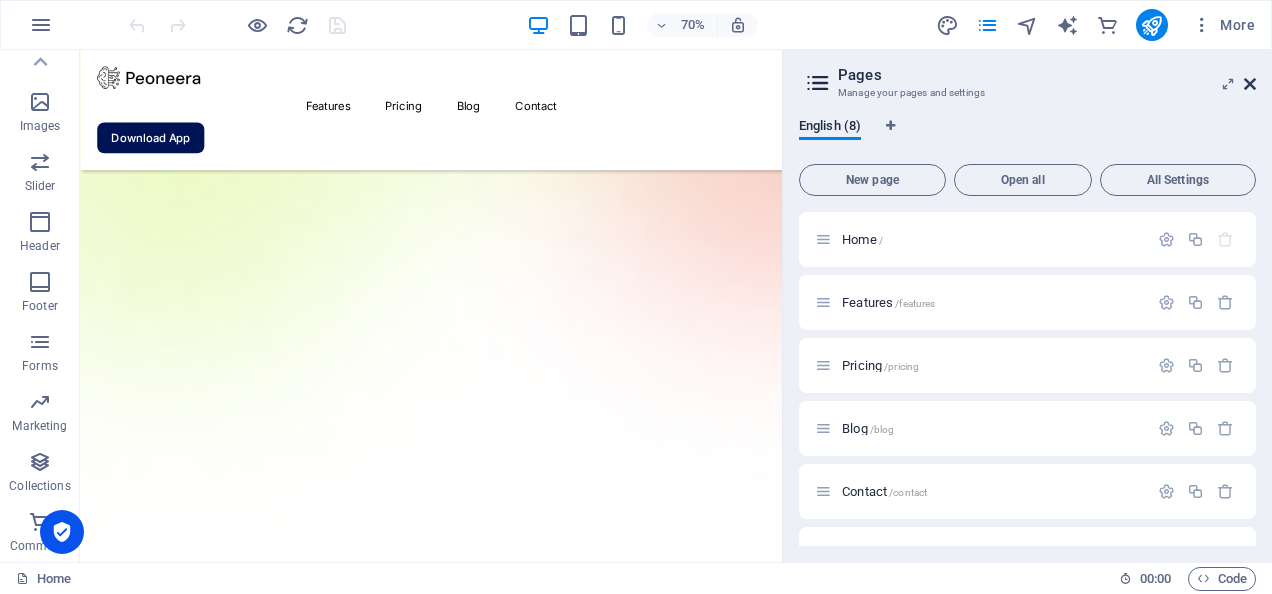 click at bounding box center [1250, 84] 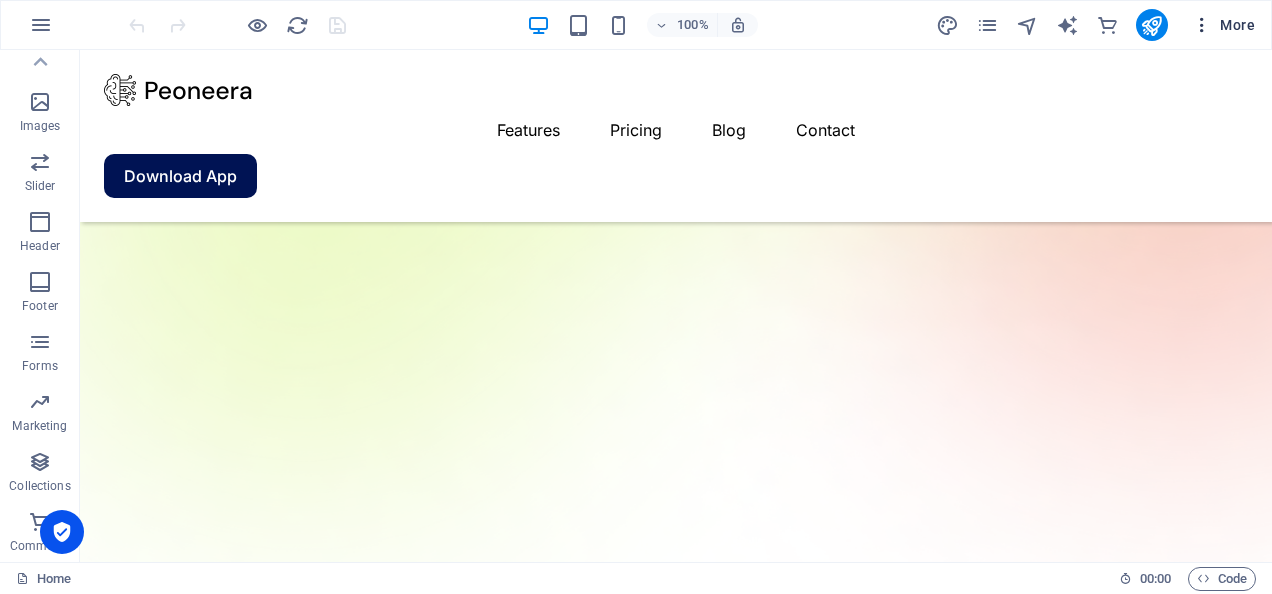 click at bounding box center [1202, 25] 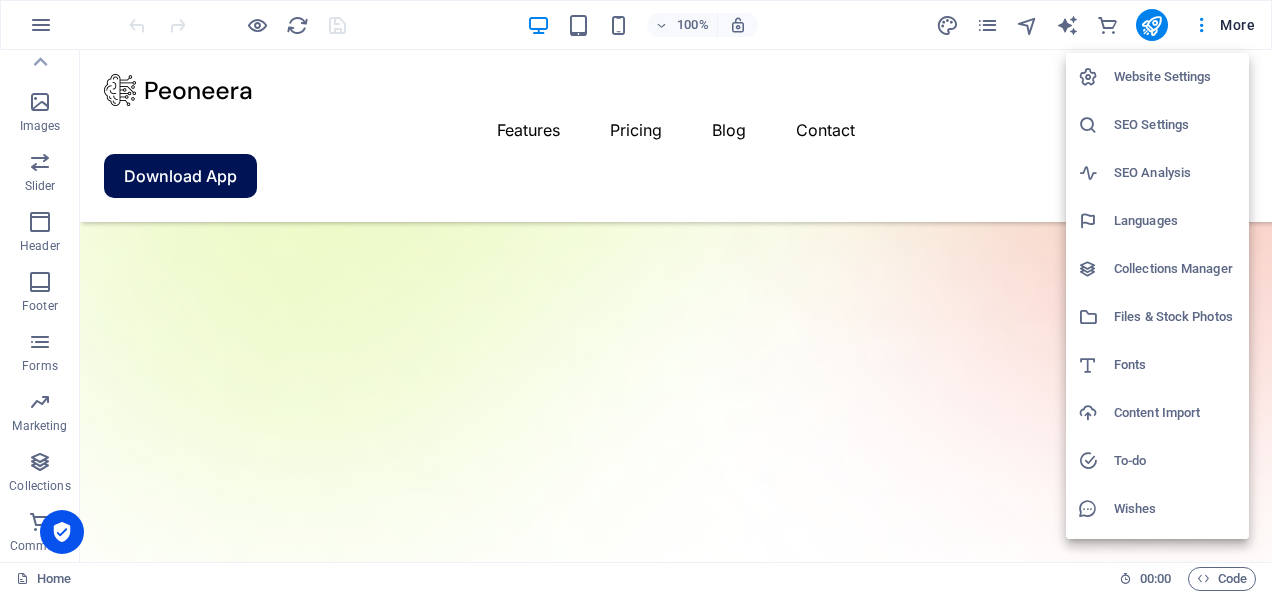 scroll, scrollTop: 42, scrollLeft: 0, axis: vertical 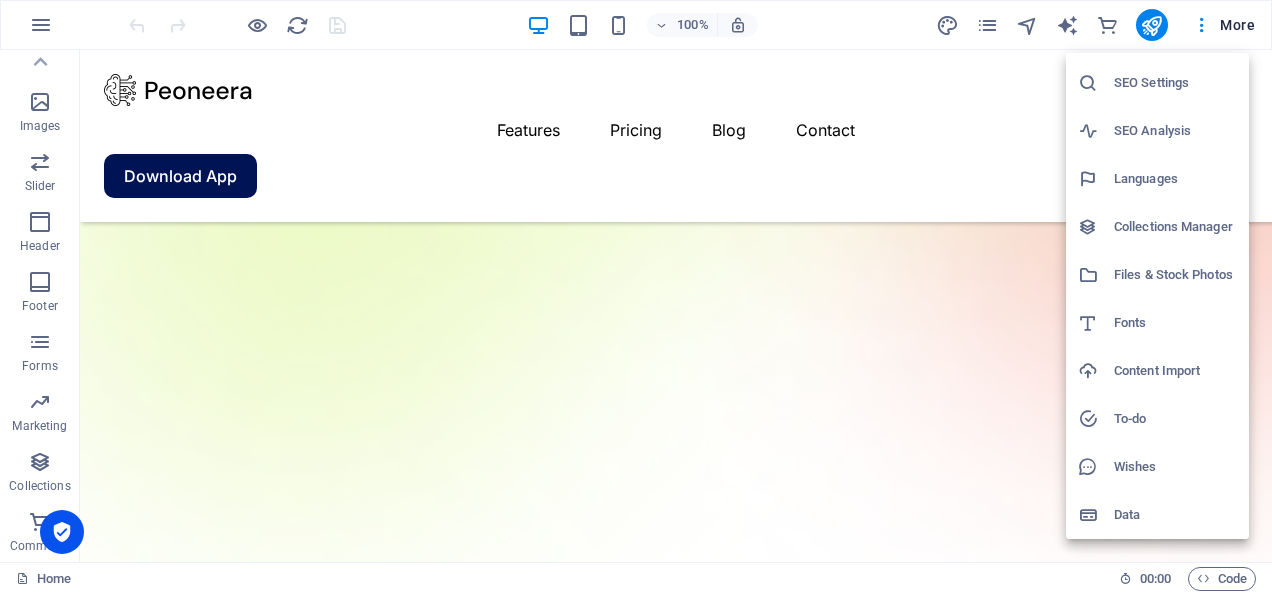 click on "Data" at bounding box center (1175, 515) 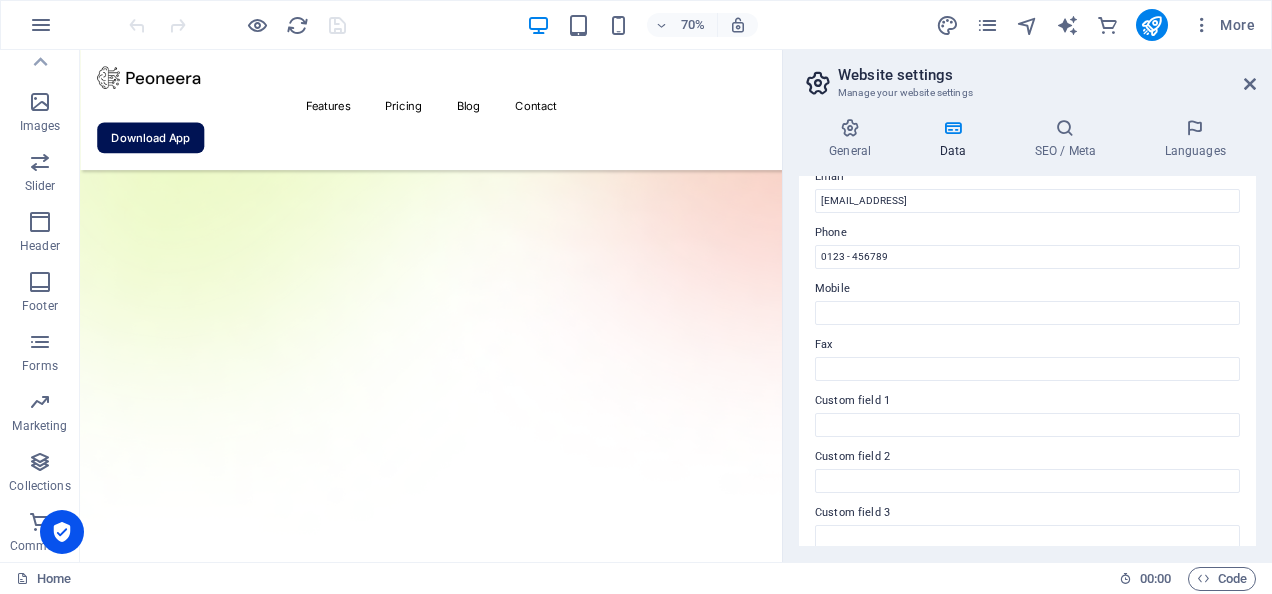 scroll, scrollTop: 590, scrollLeft: 0, axis: vertical 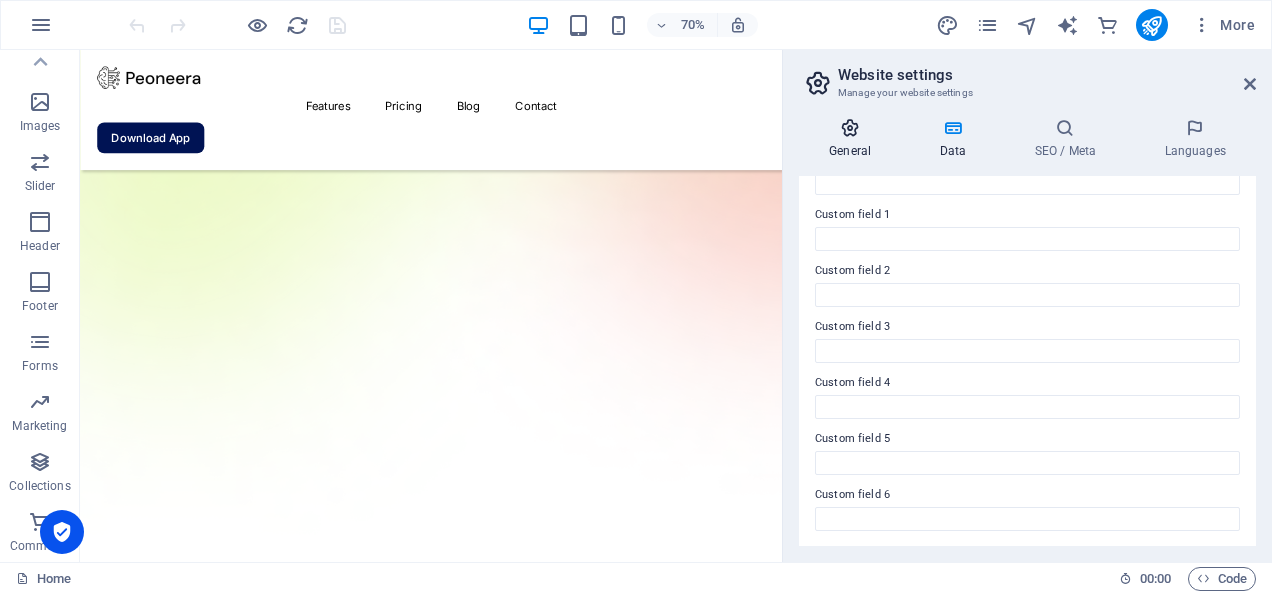 click on "General" at bounding box center (854, 139) 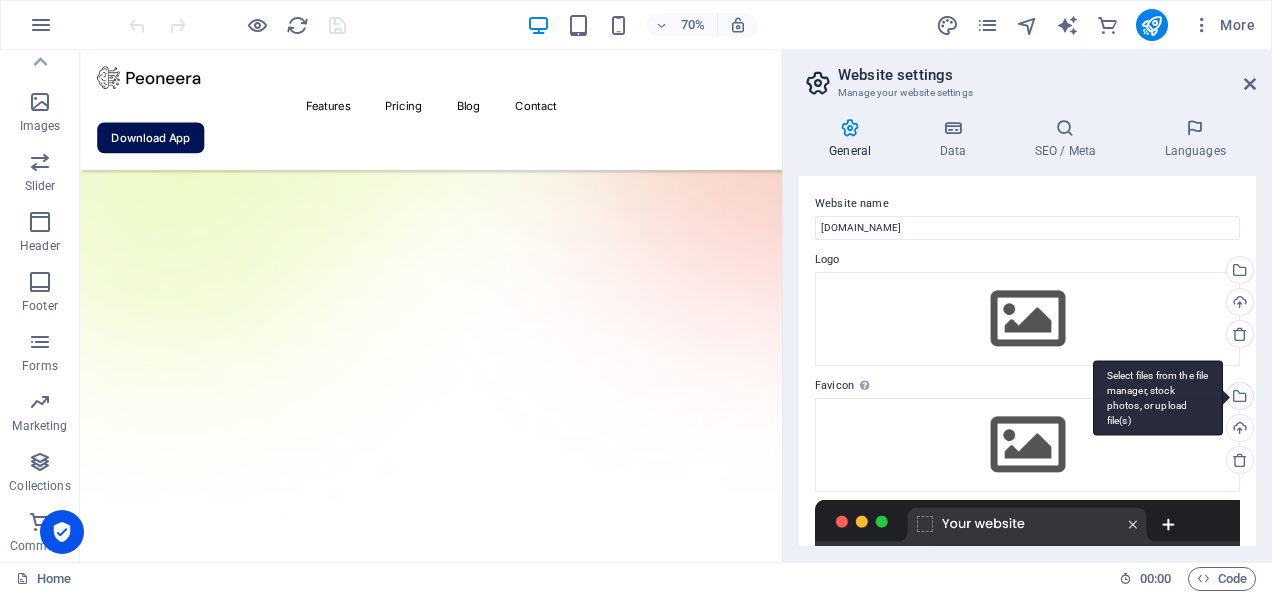 click on "Select files from the file manager, stock photos, or upload file(s)" at bounding box center [1238, 398] 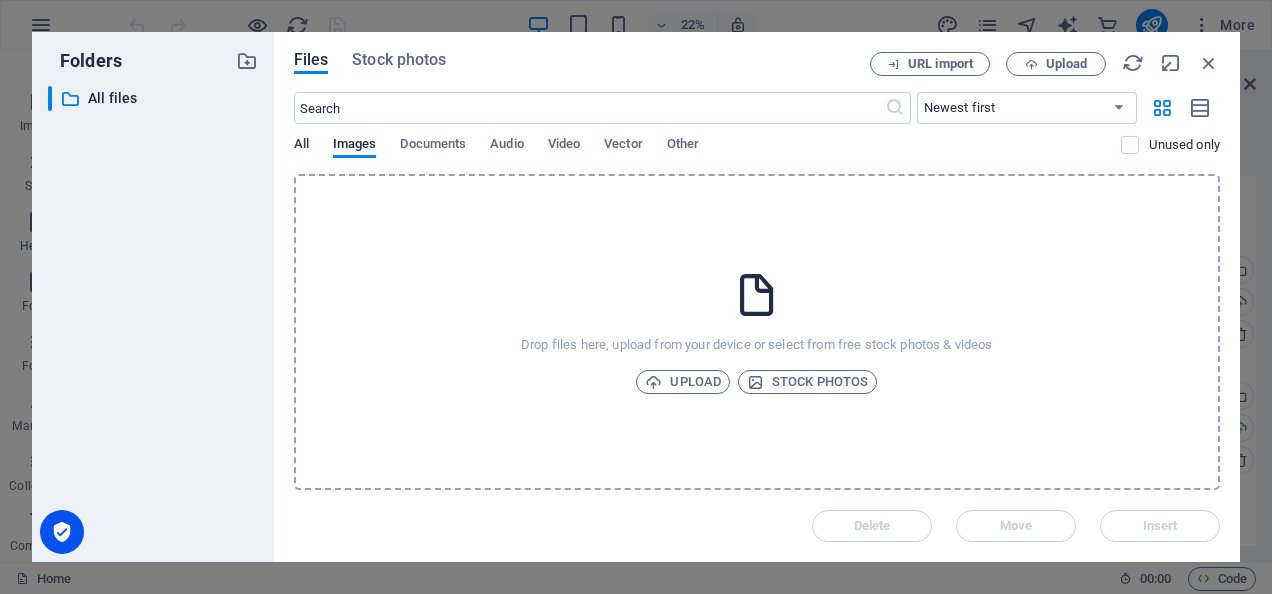 click on "All" at bounding box center [301, 146] 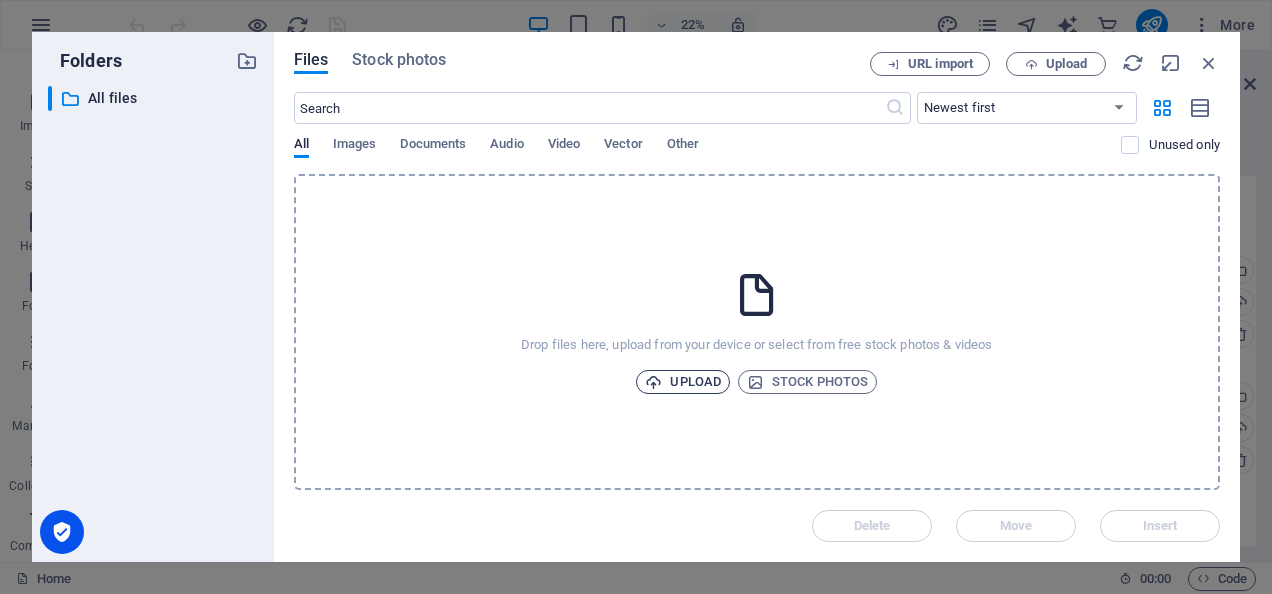 click on "Upload" at bounding box center (683, 382) 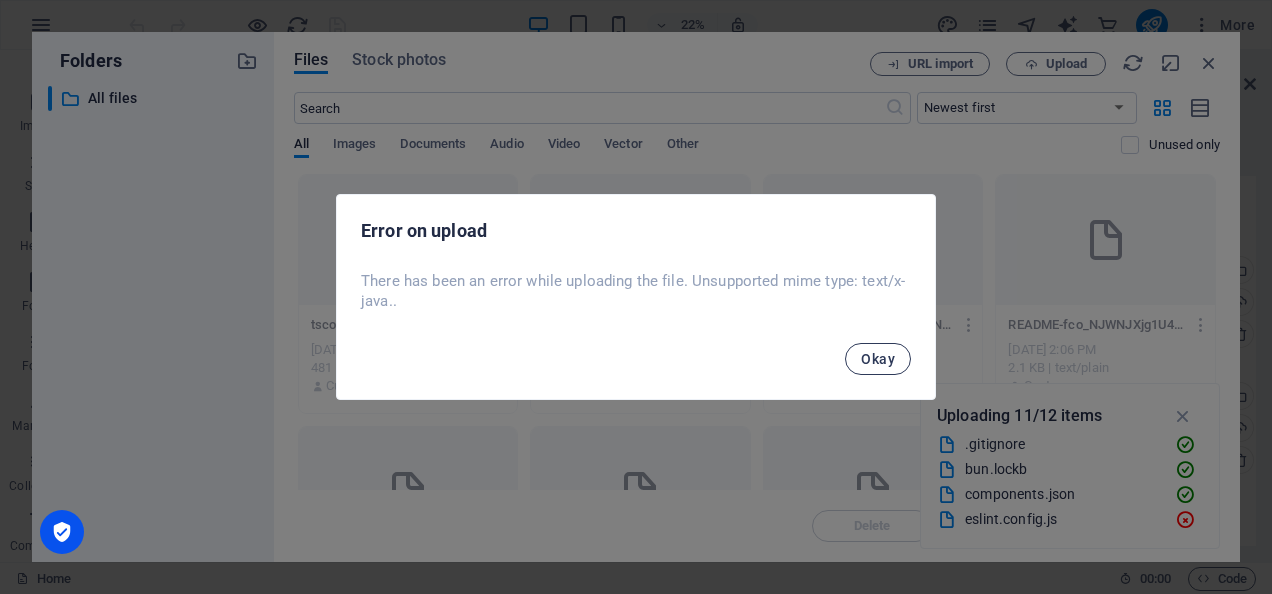 click on "Okay" at bounding box center [878, 359] 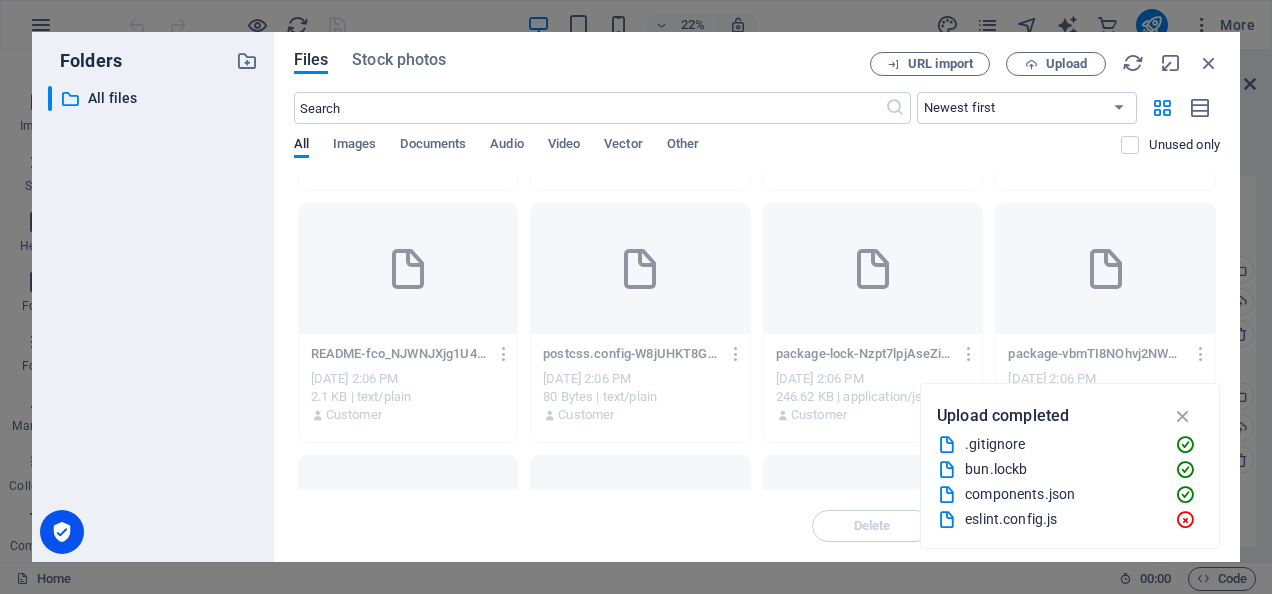 scroll, scrollTop: 428, scrollLeft: 0, axis: vertical 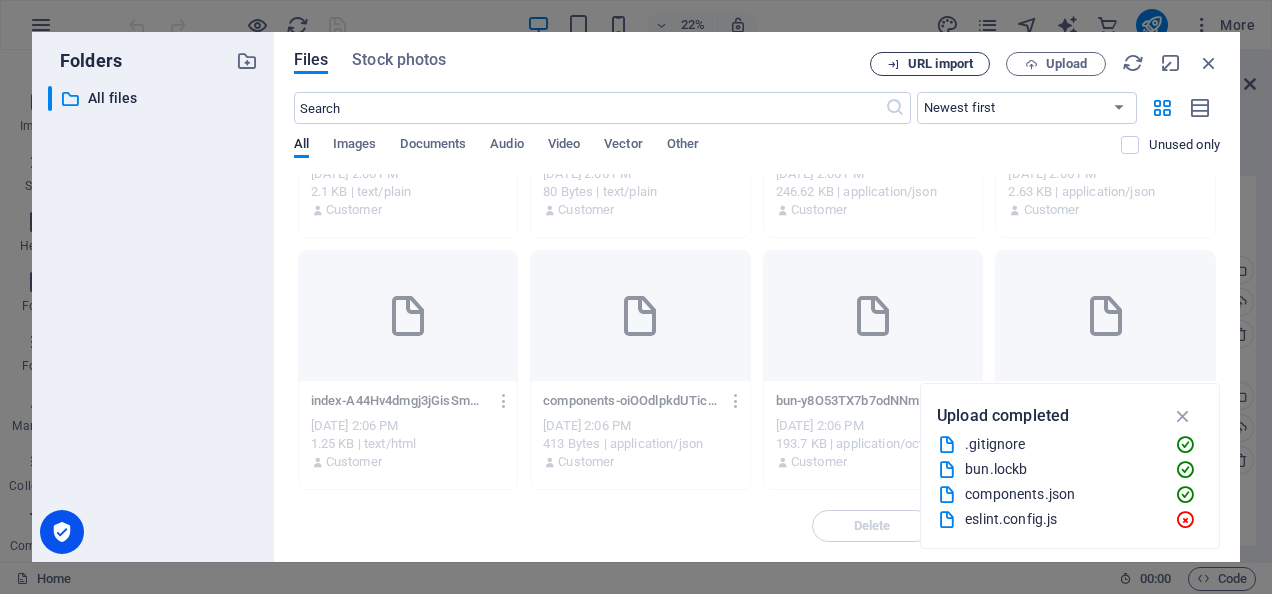 click on "URL import" at bounding box center (940, 64) 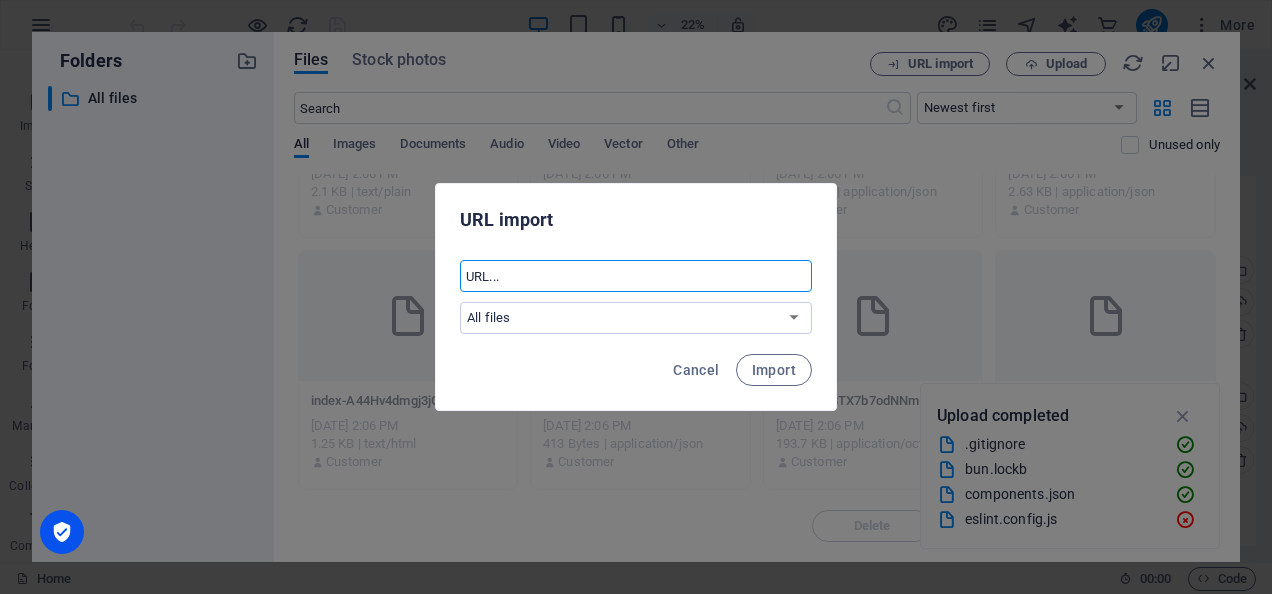 click at bounding box center [636, 276] 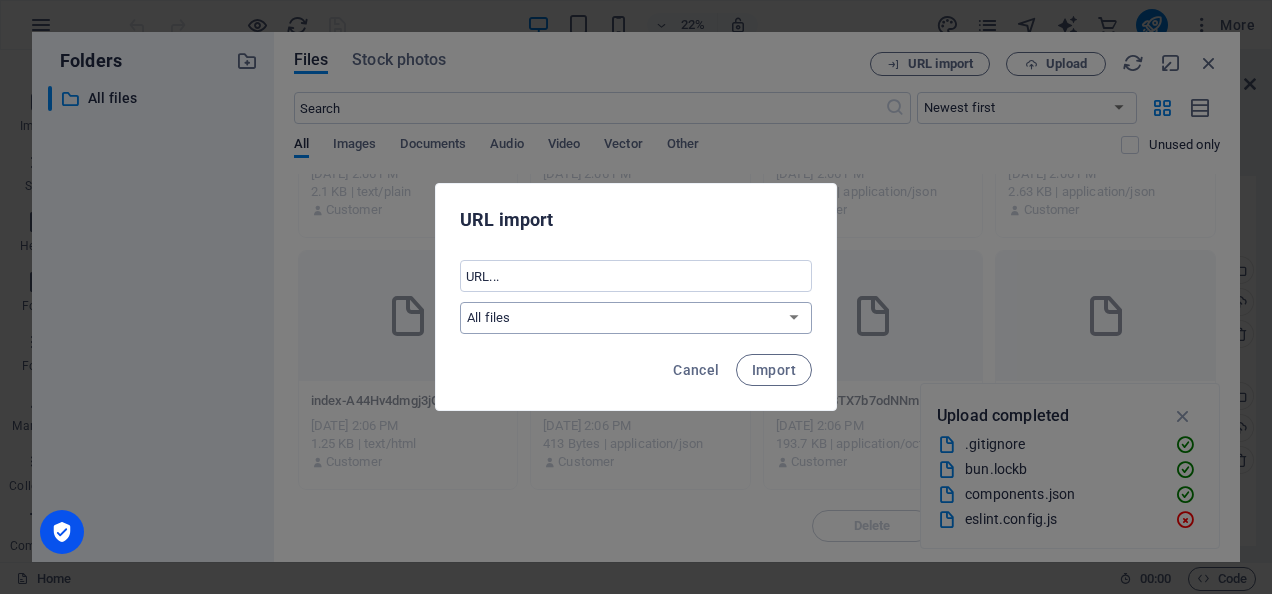 click on "All files" at bounding box center [636, 318] 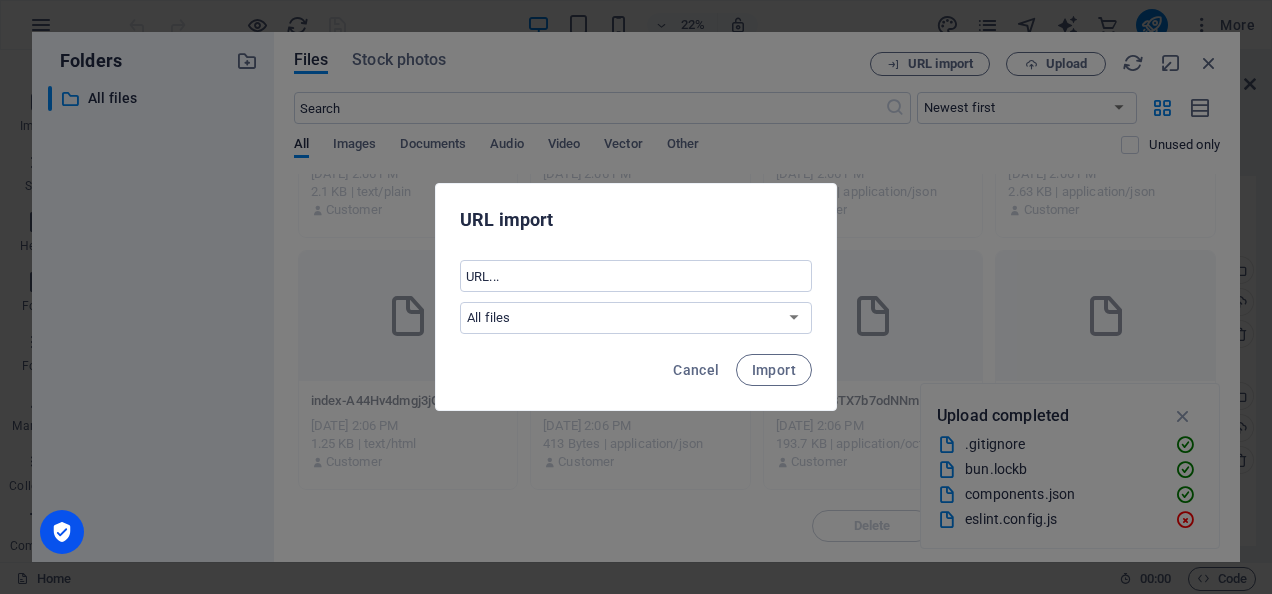 click on "URL import ​ All files Cancel Import" at bounding box center [636, 297] 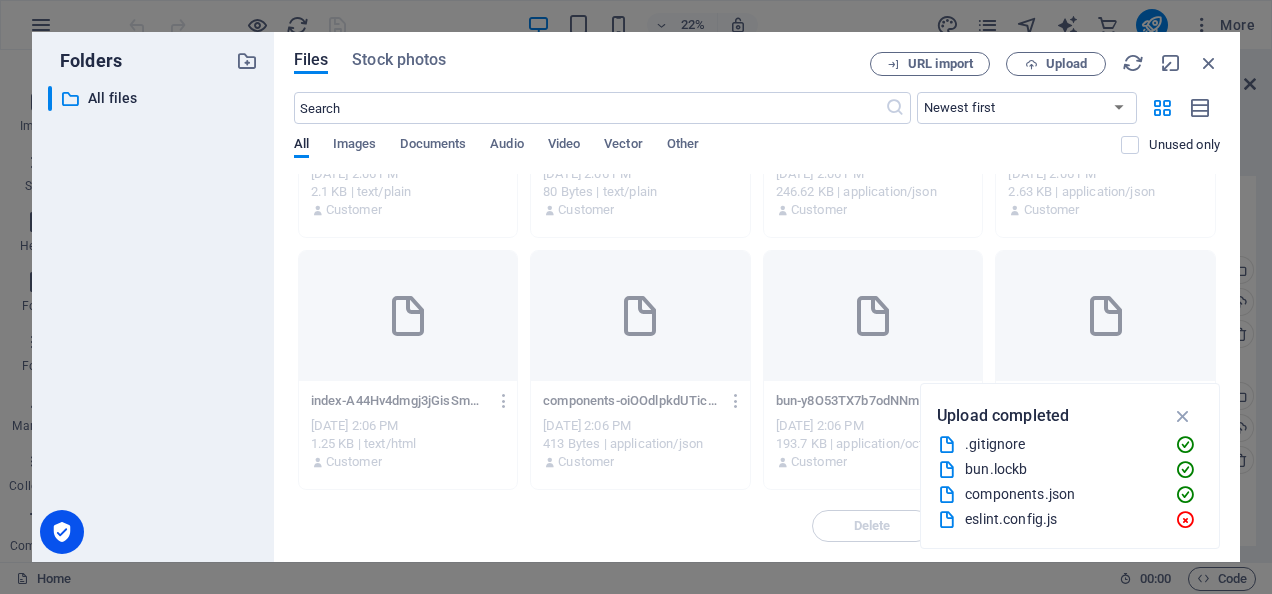 scroll, scrollTop: 0, scrollLeft: 0, axis: both 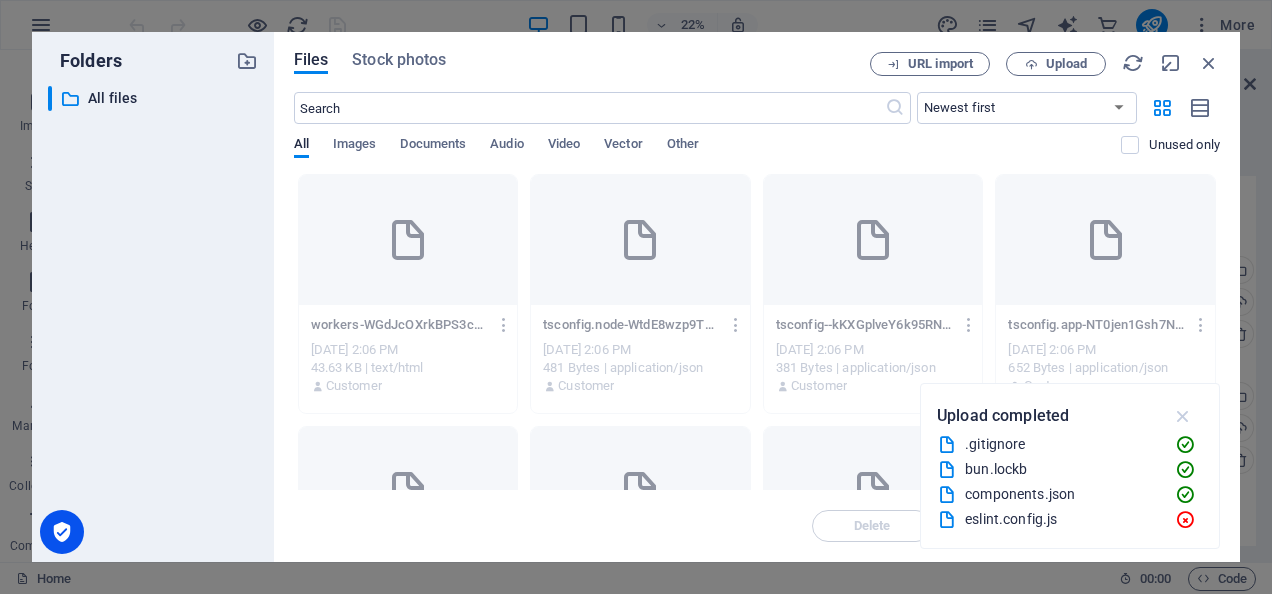 click at bounding box center [1183, 416] 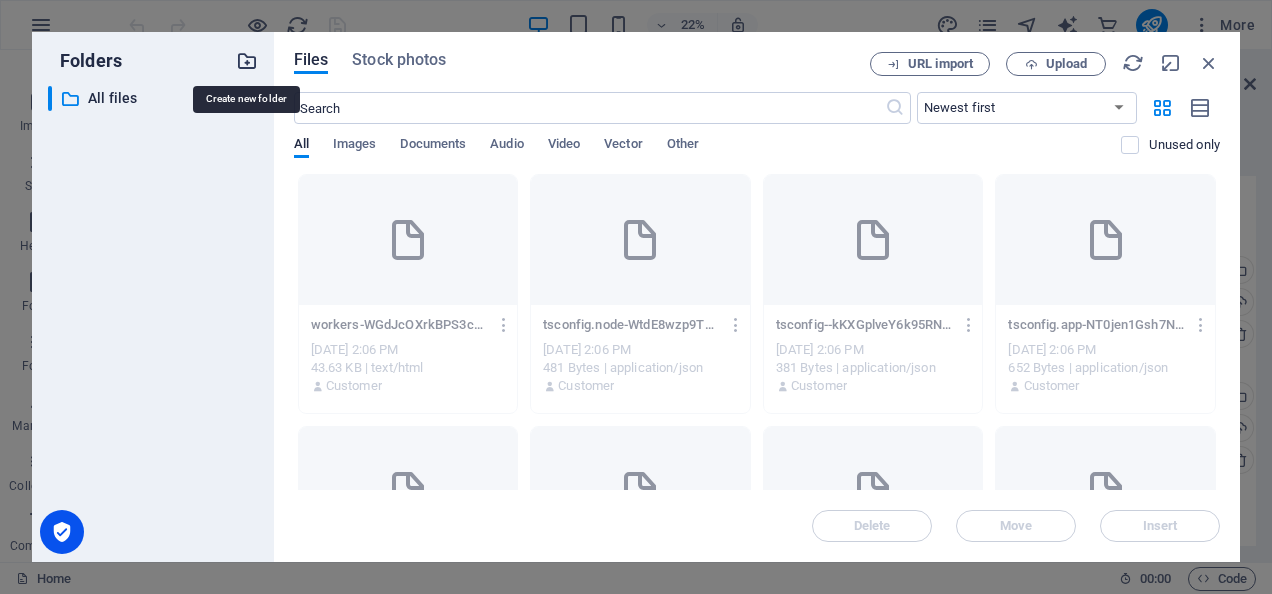 click at bounding box center [247, 61] 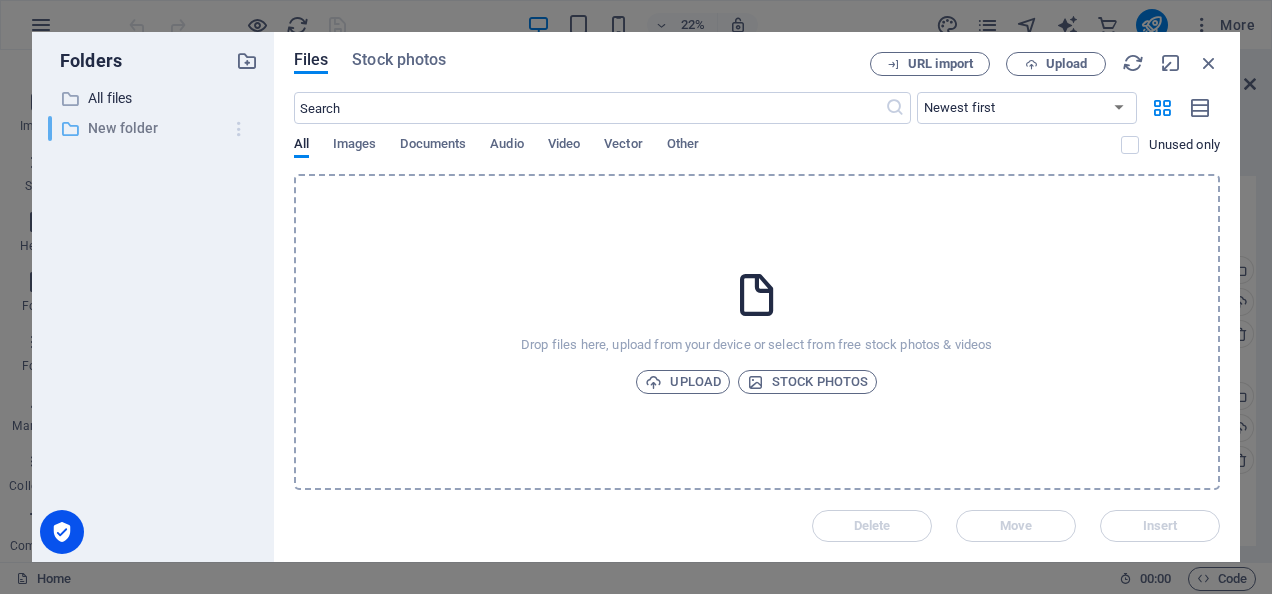 click at bounding box center [239, 129] 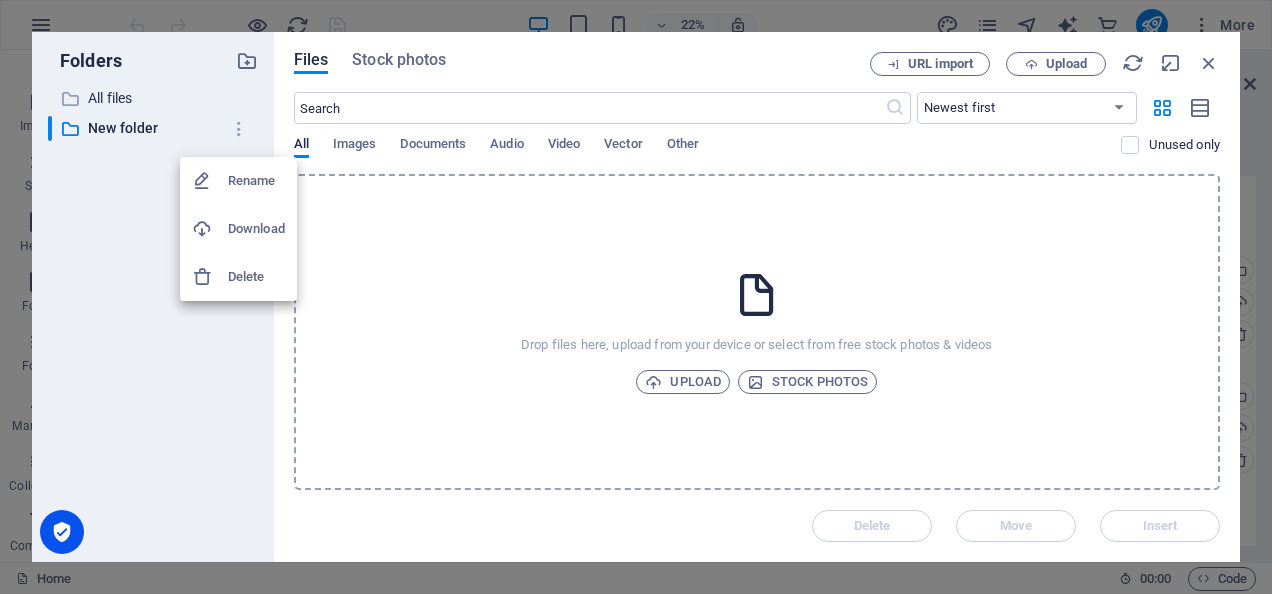 click on "Rename" at bounding box center (256, 181) 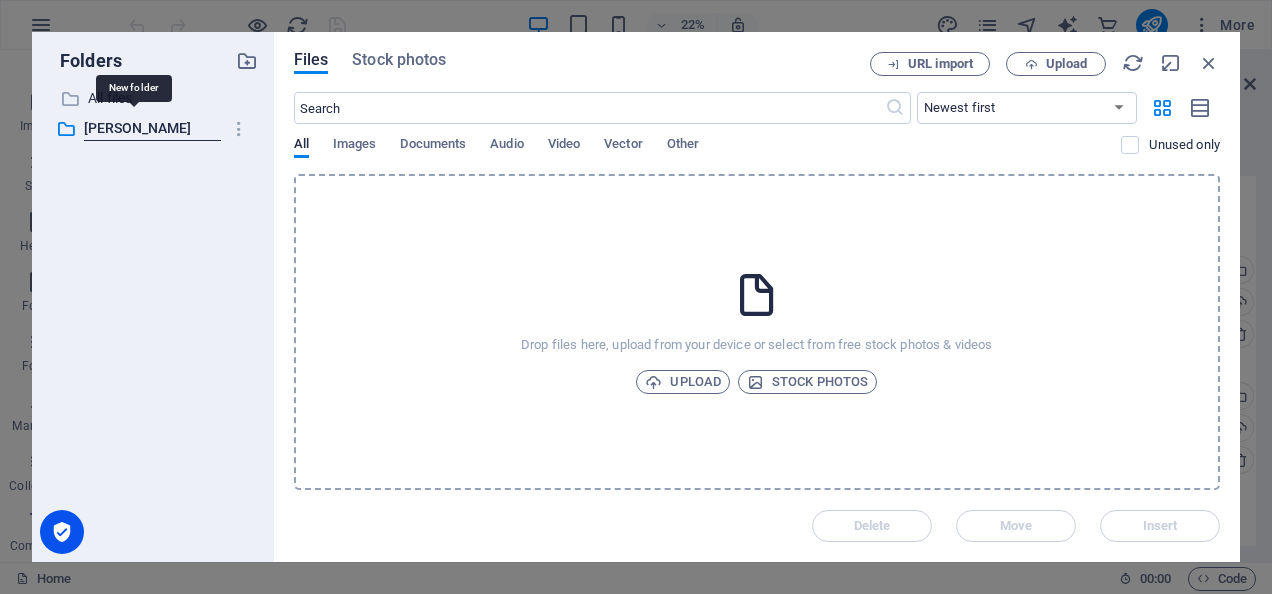 type on "rumi" 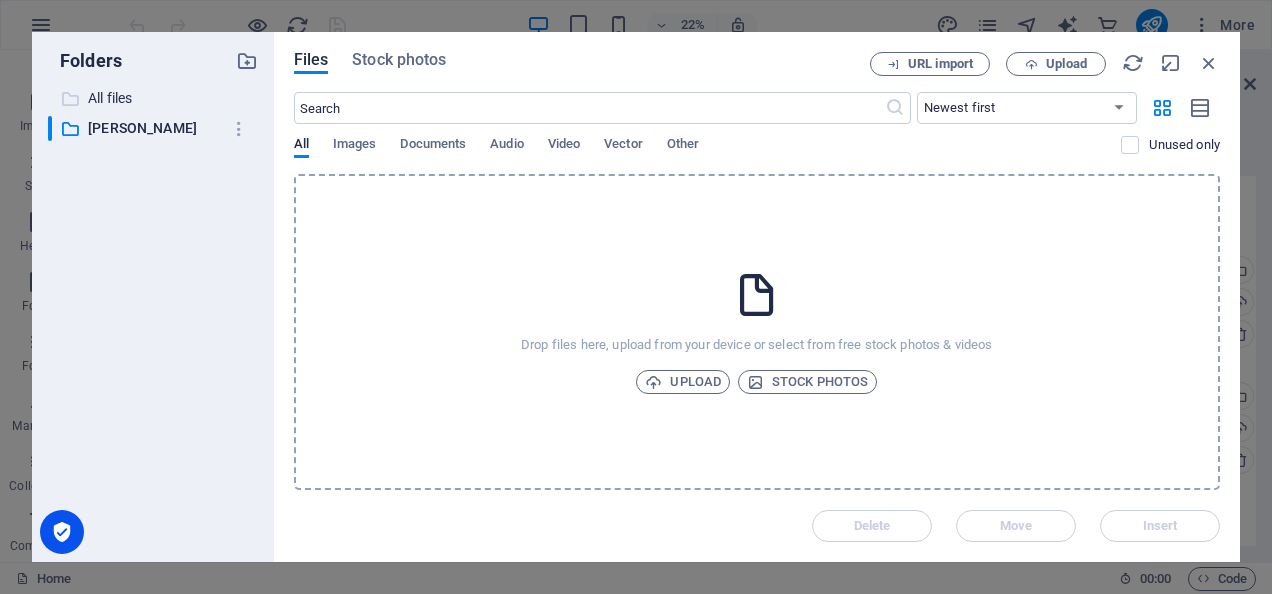 click on "All files" at bounding box center (154, 98) 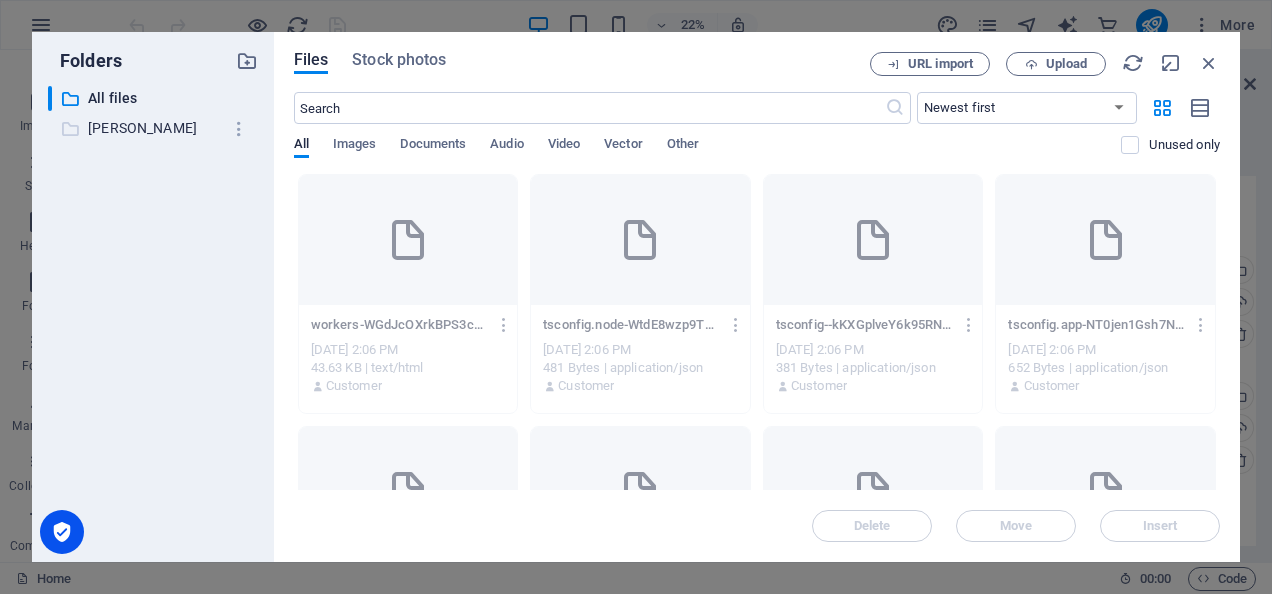 drag, startPoint x: 145, startPoint y: 96, endPoint x: 136, endPoint y: 118, distance: 23.769728 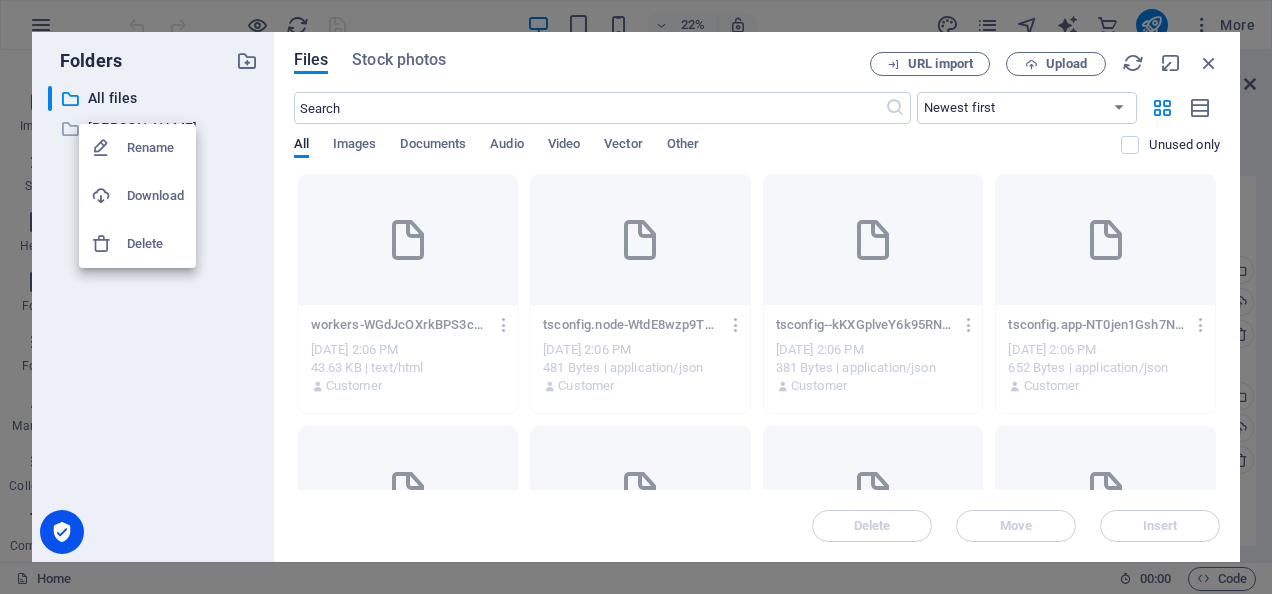click at bounding box center [109, 244] 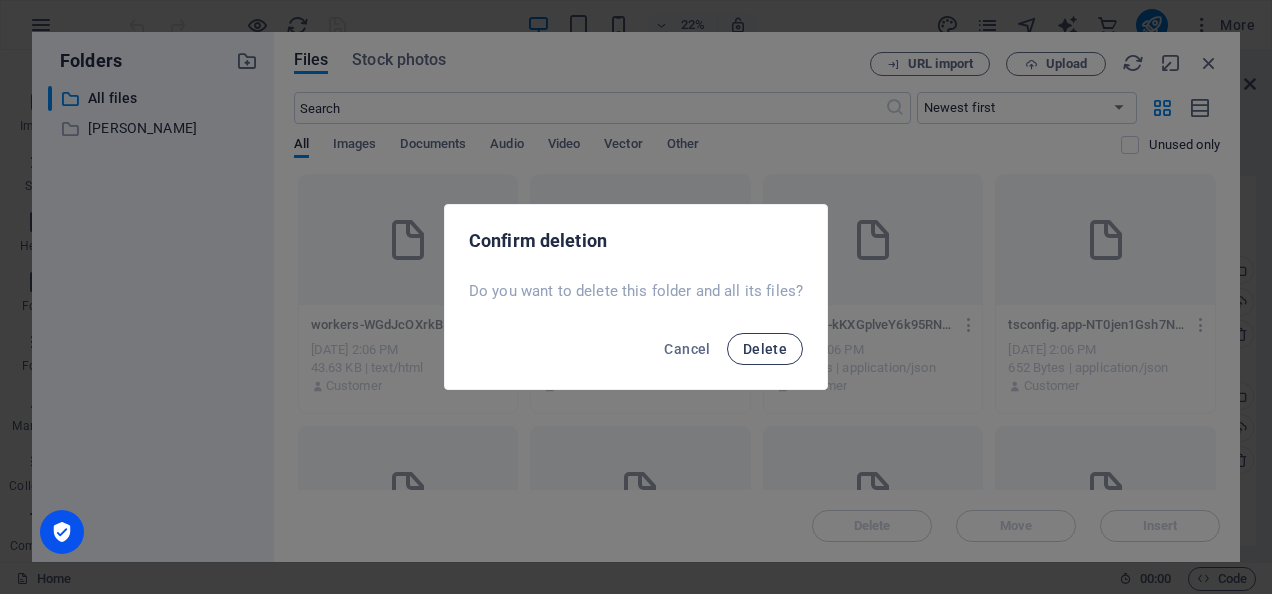 click on "Delete" at bounding box center (765, 349) 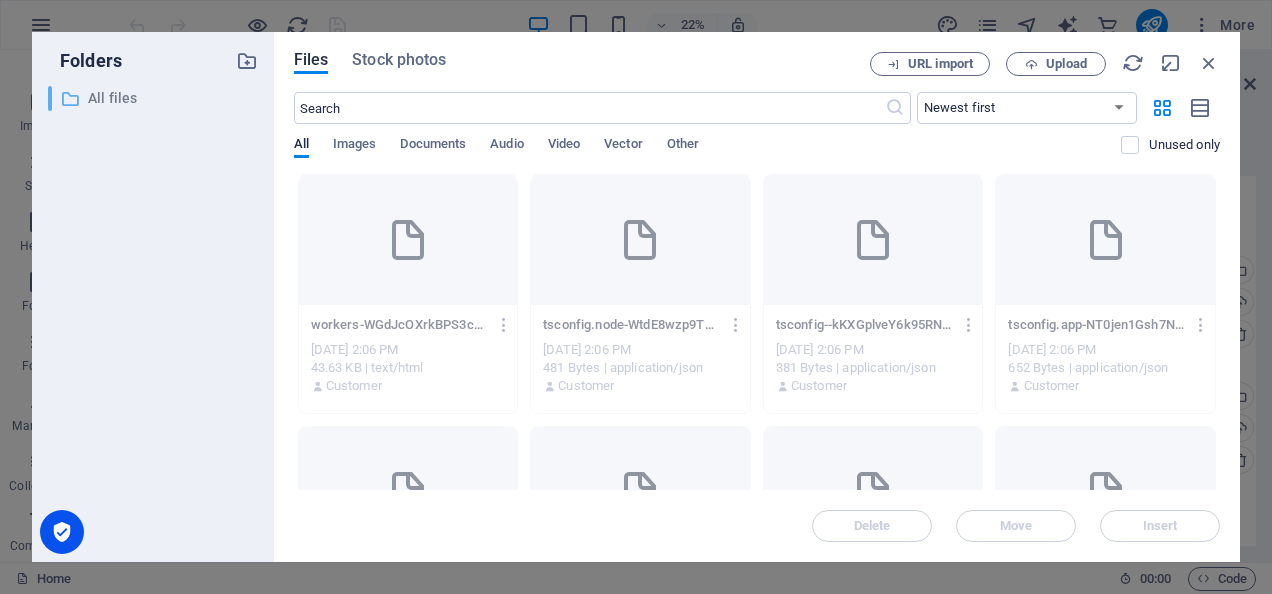 click on "All files" at bounding box center [154, 98] 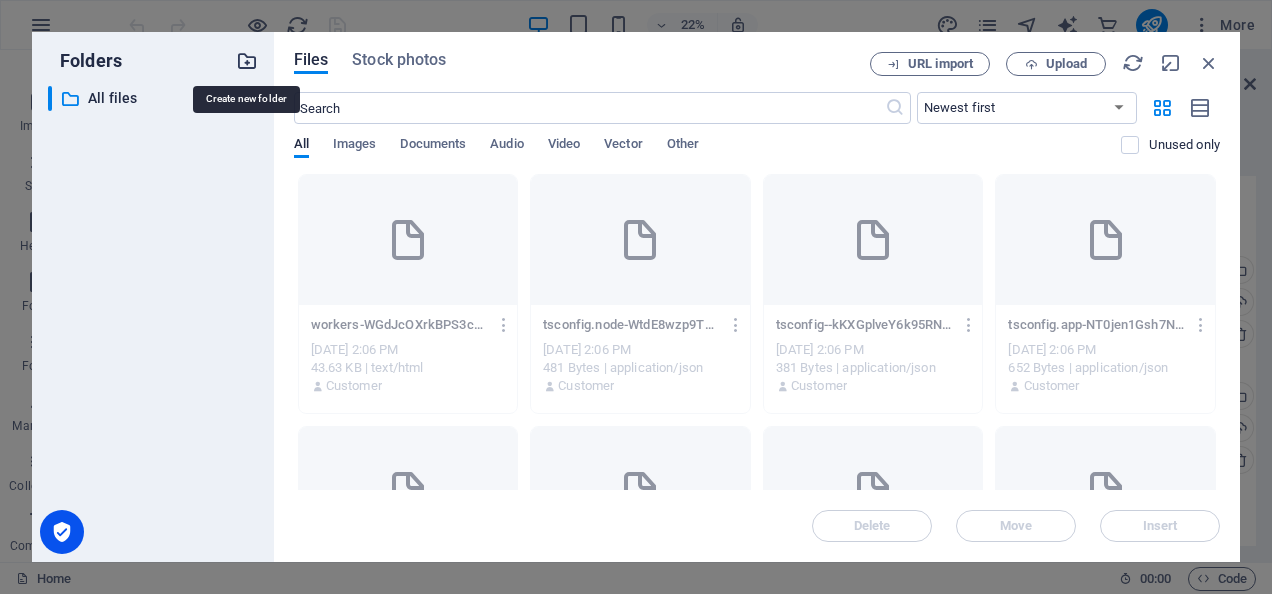 click at bounding box center [247, 61] 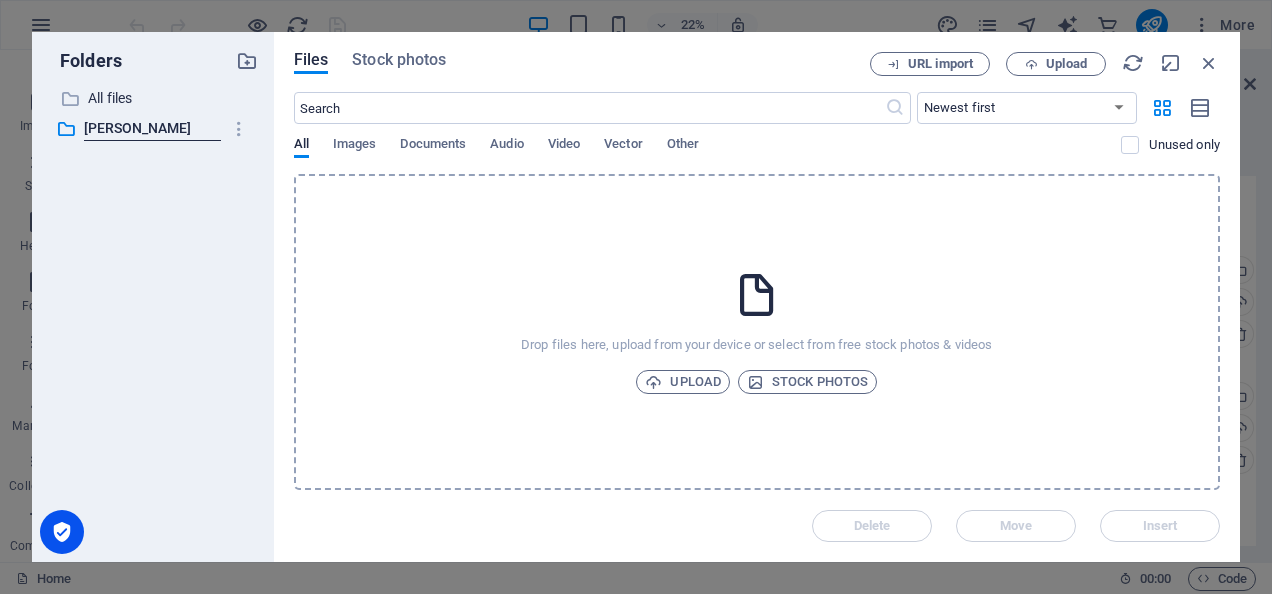 type on "rumi" 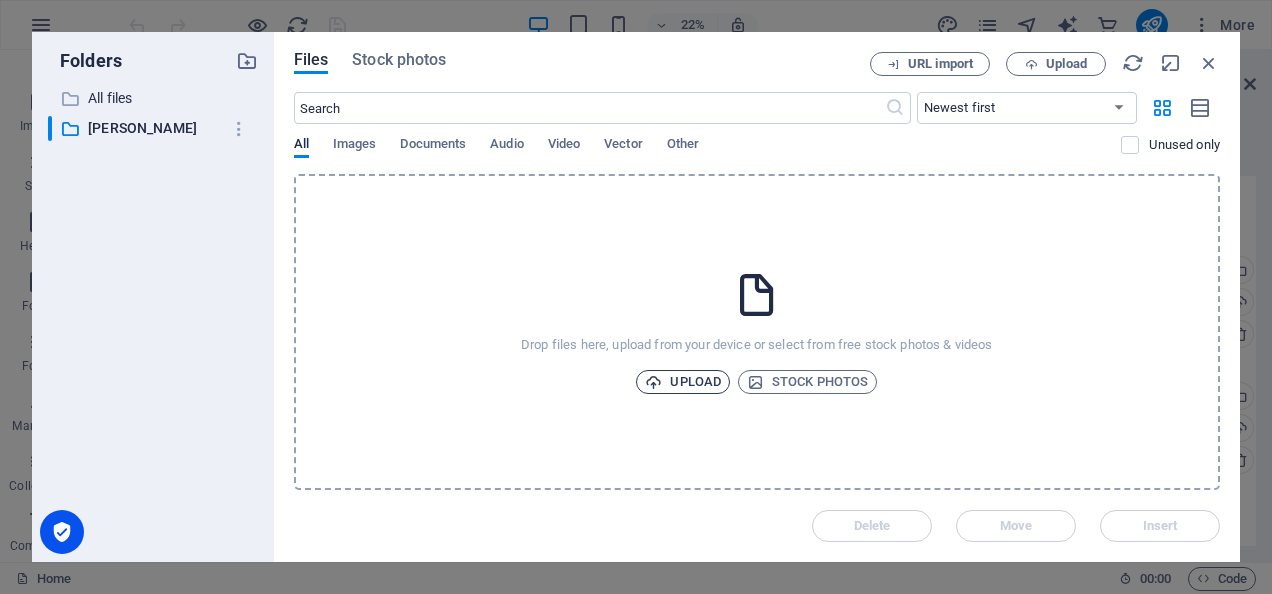 click on "Upload" at bounding box center [683, 382] 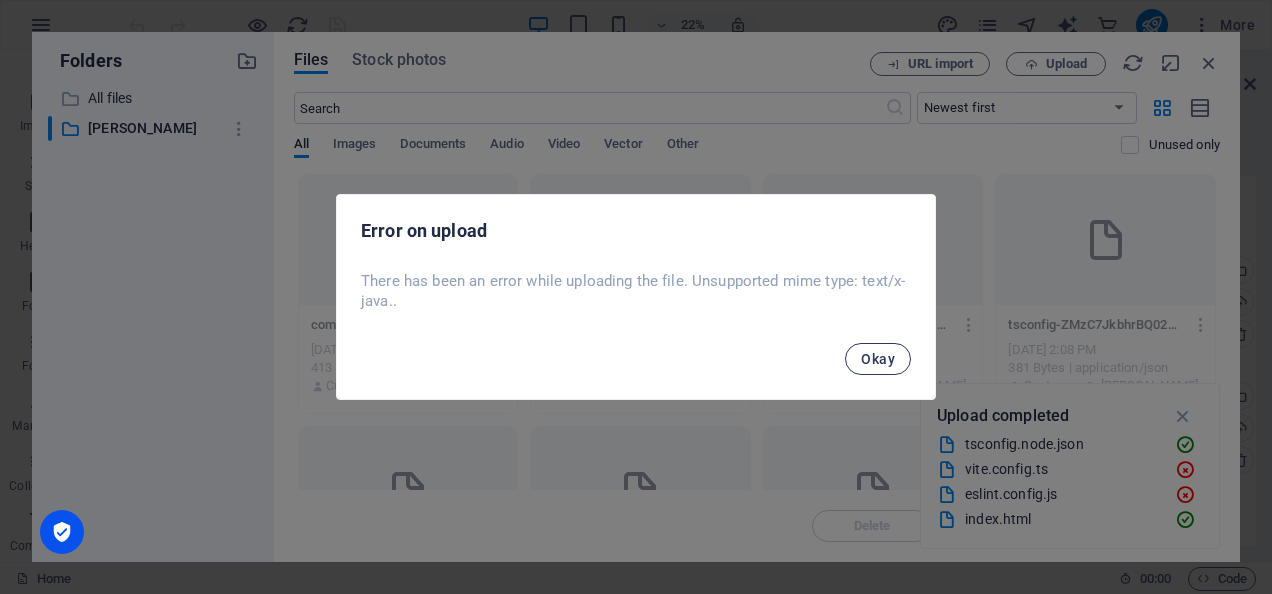 click on "Okay" at bounding box center [878, 359] 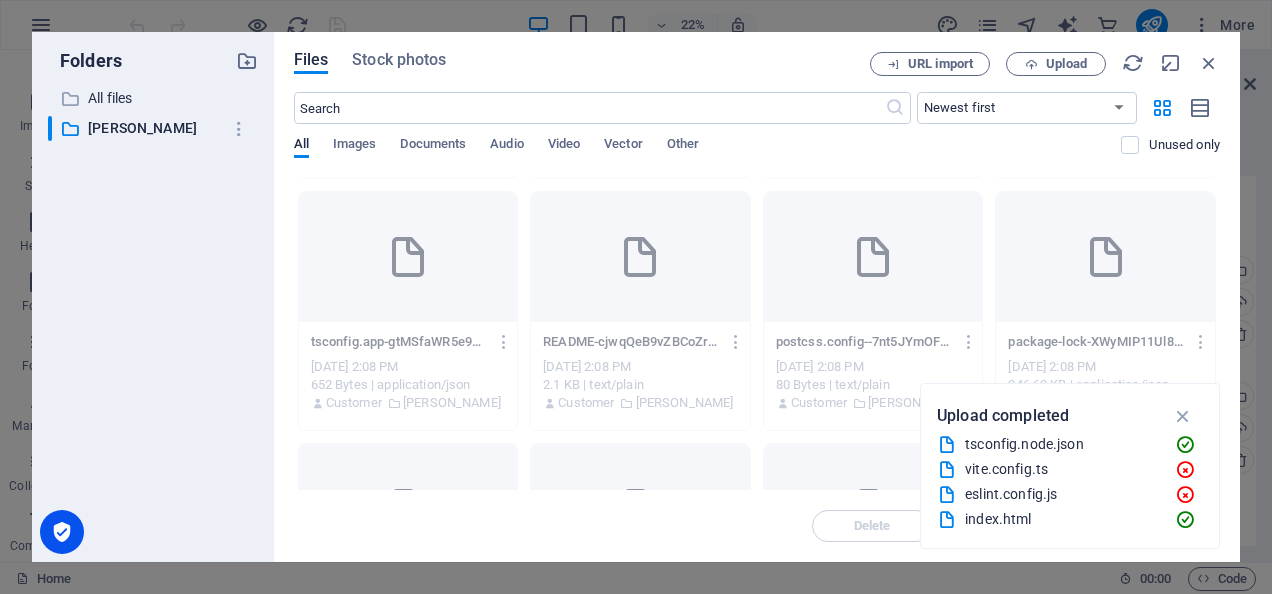 scroll, scrollTop: 237, scrollLeft: 0, axis: vertical 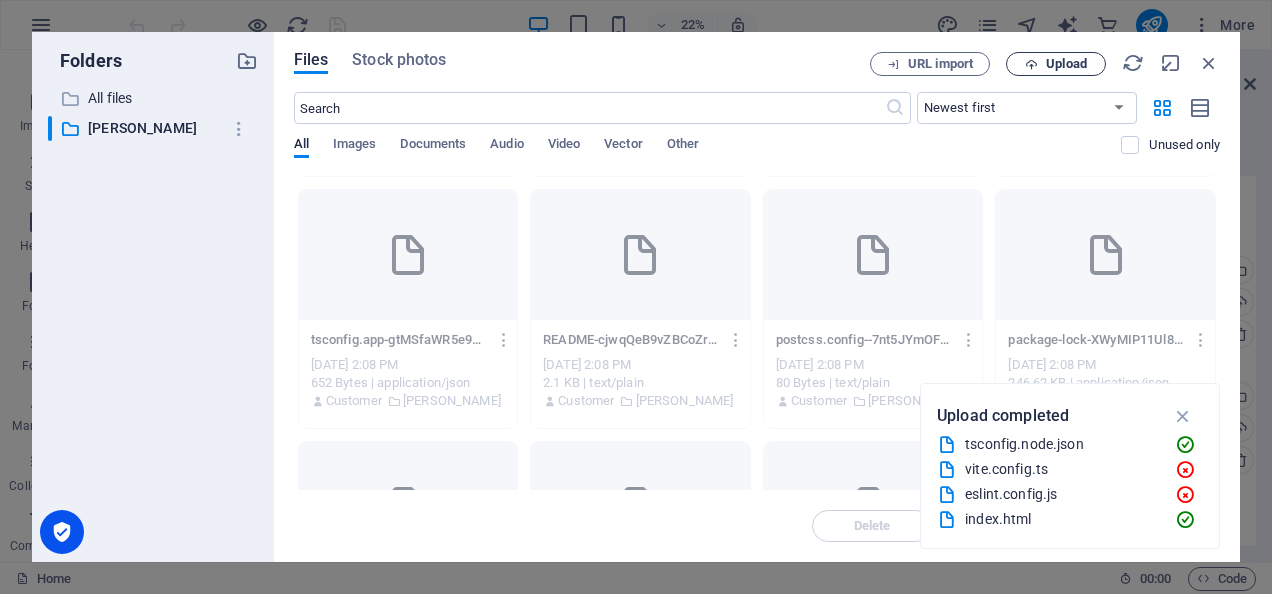 click at bounding box center (1031, 64) 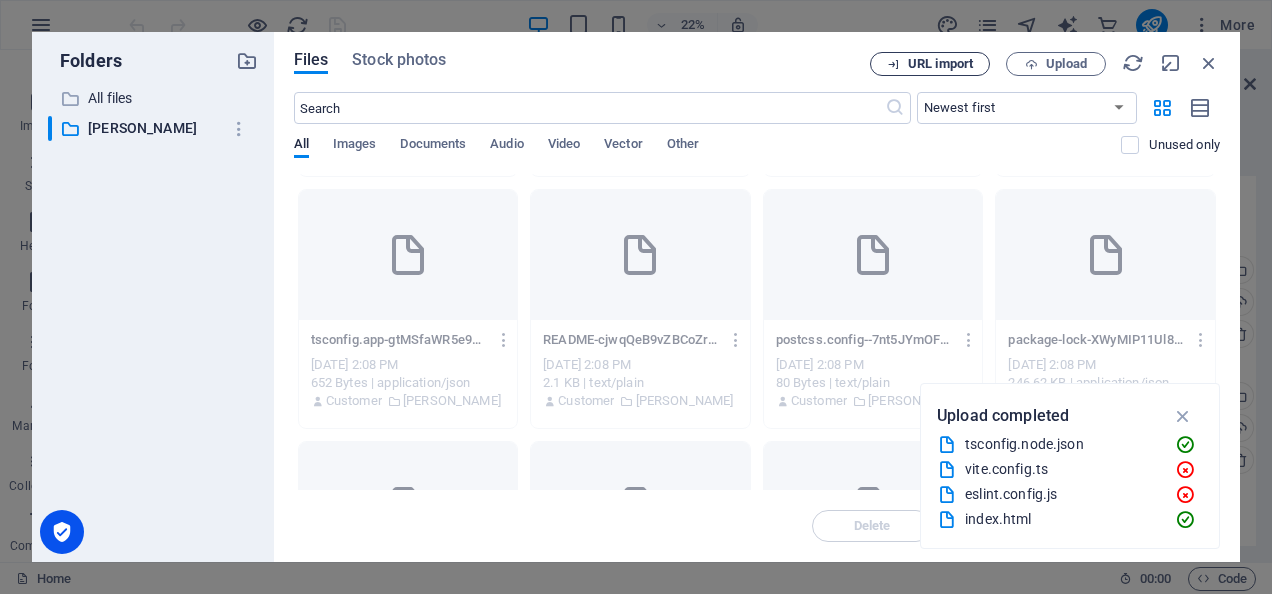 click on "URL import" at bounding box center (940, 64) 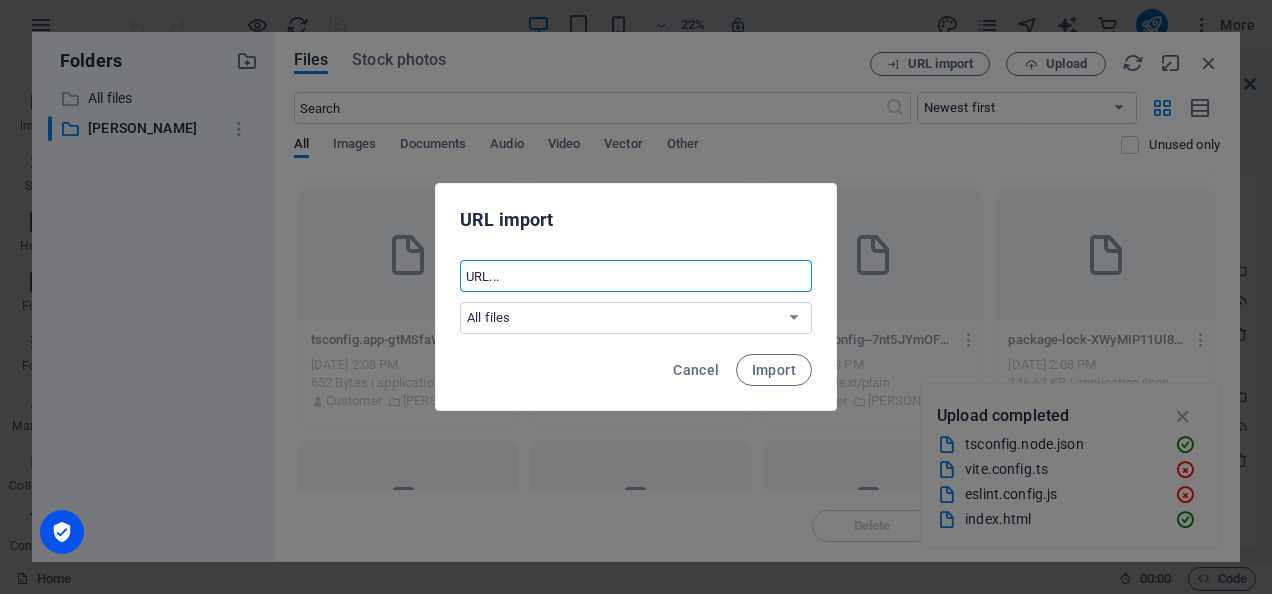 click at bounding box center (636, 276) 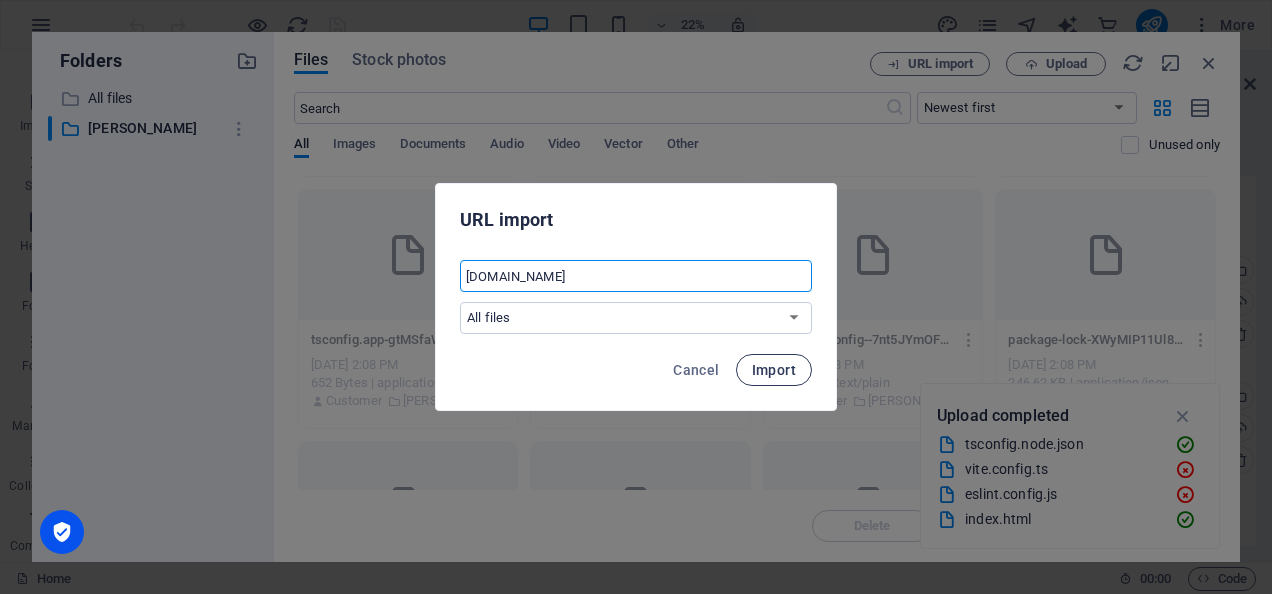 type on "www.rumitechnologysolution.com.et" 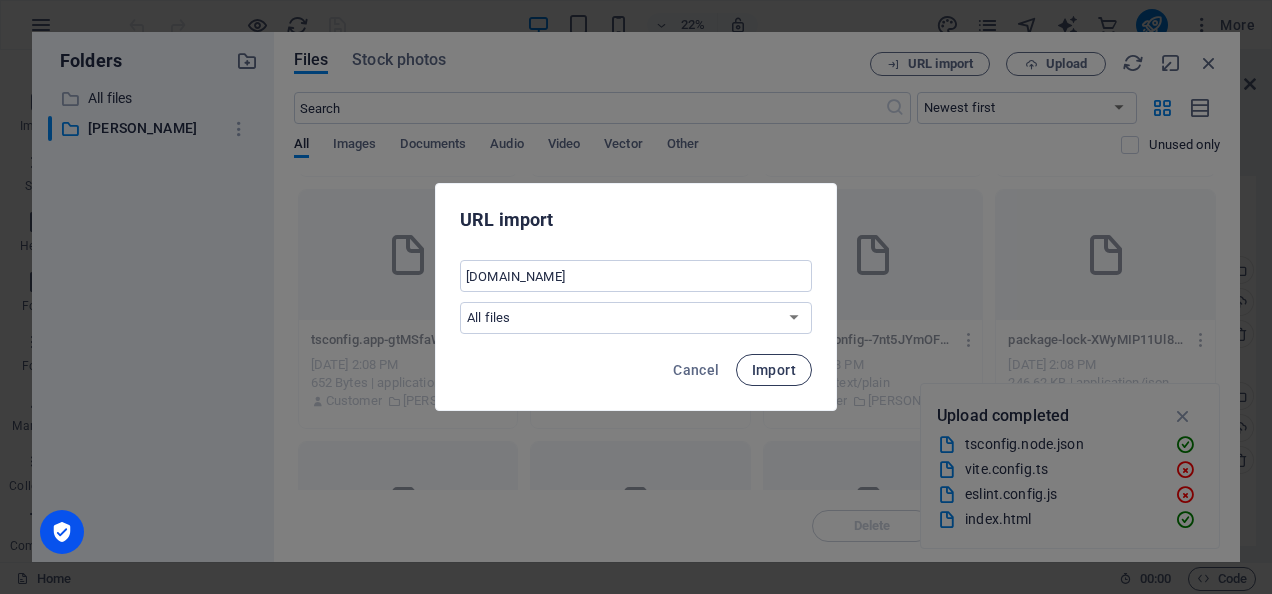 click on "Import" at bounding box center [774, 370] 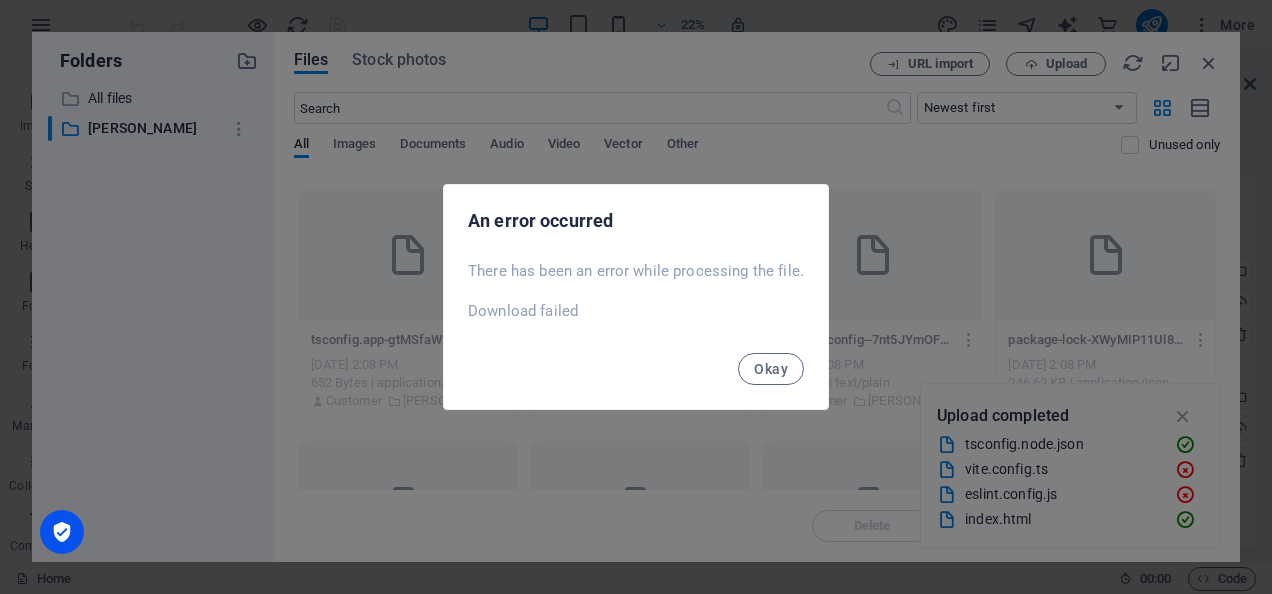 click on "Okay" at bounding box center [771, 369] 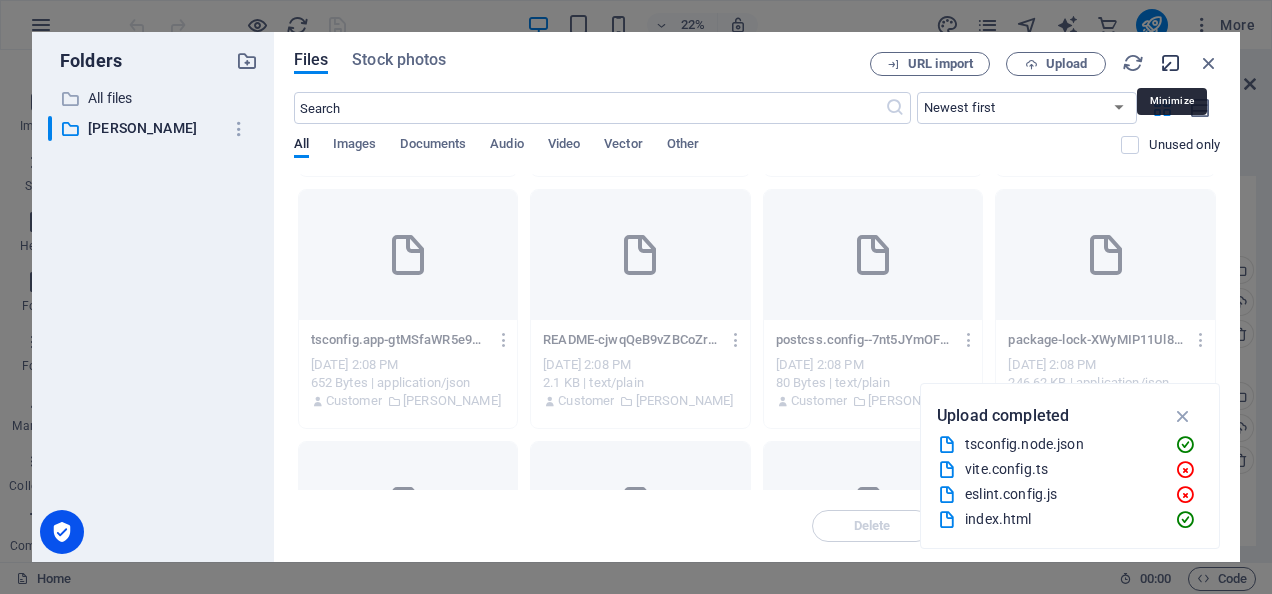 click at bounding box center [1171, 63] 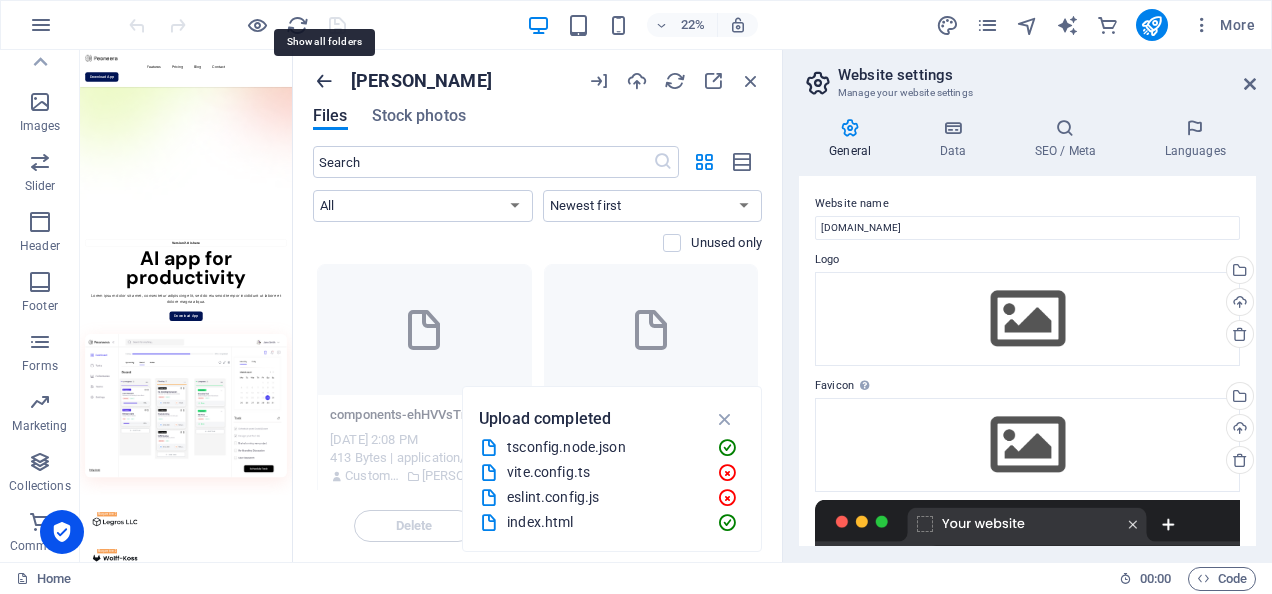 click at bounding box center (324, 81) 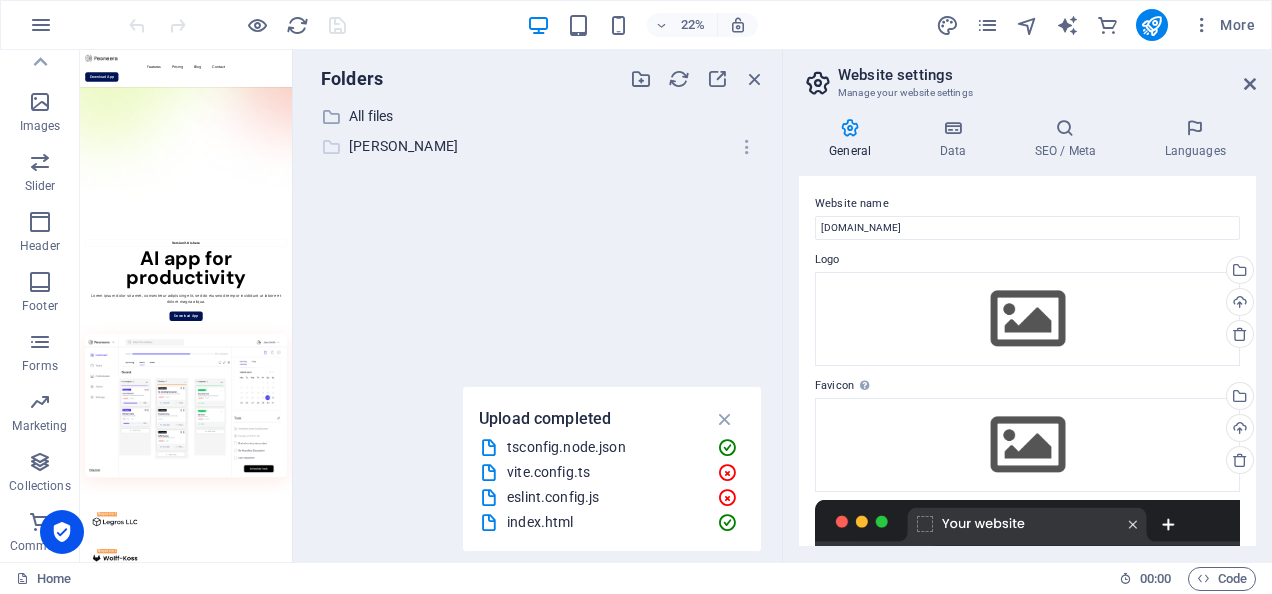click on "​ rumi rumi" at bounding box center [519, 146] 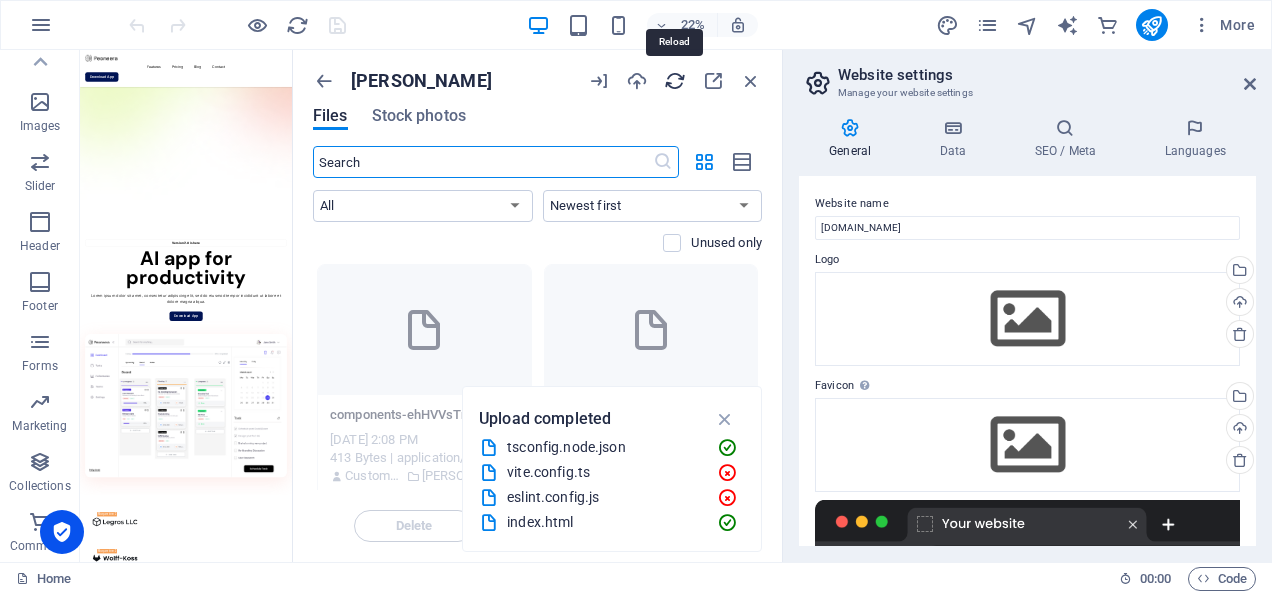 click at bounding box center (675, 81) 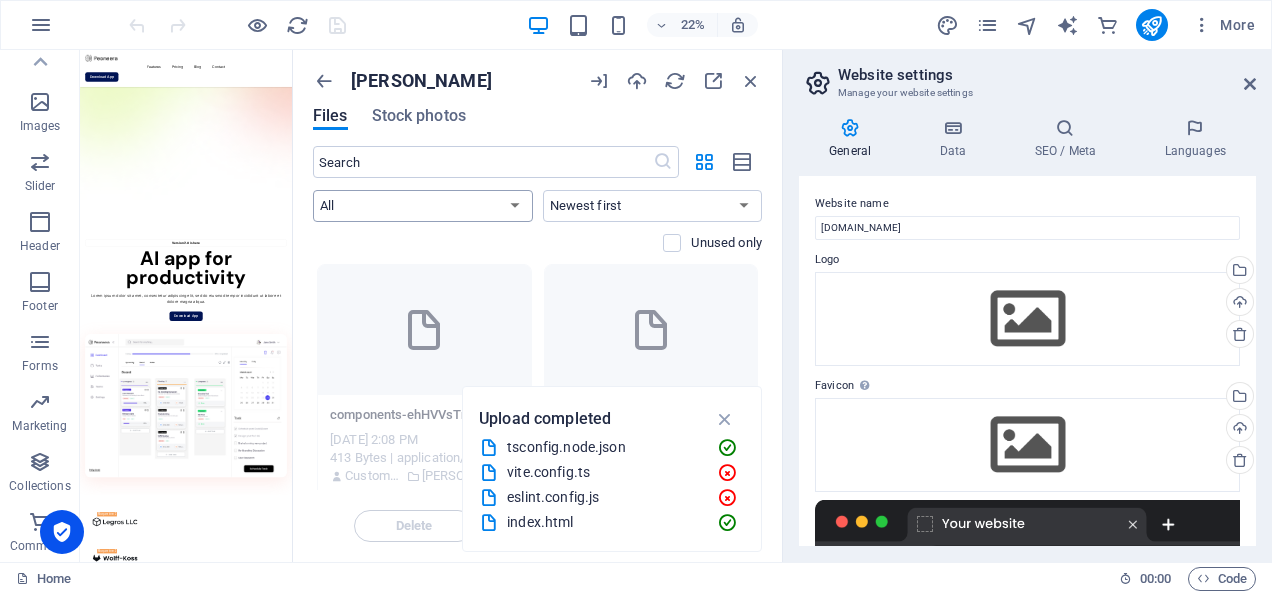click on "All Images Documents Audio Video Vector Other" at bounding box center [423, 206] 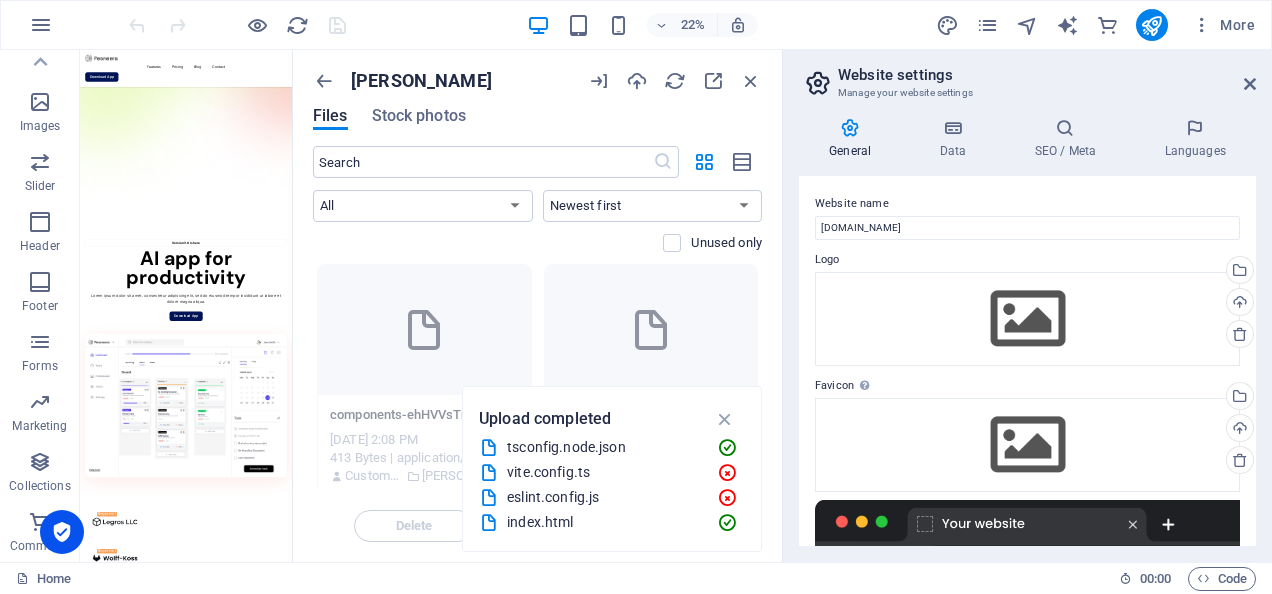 click on "Unused only" at bounding box center [537, 243] 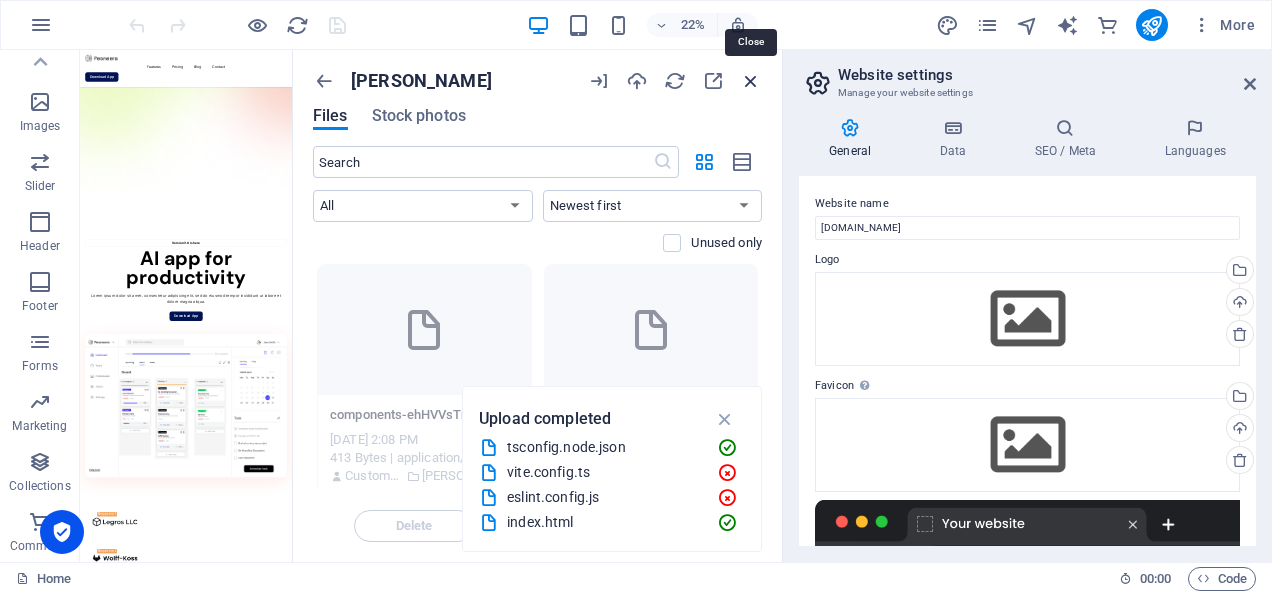click at bounding box center (751, 81) 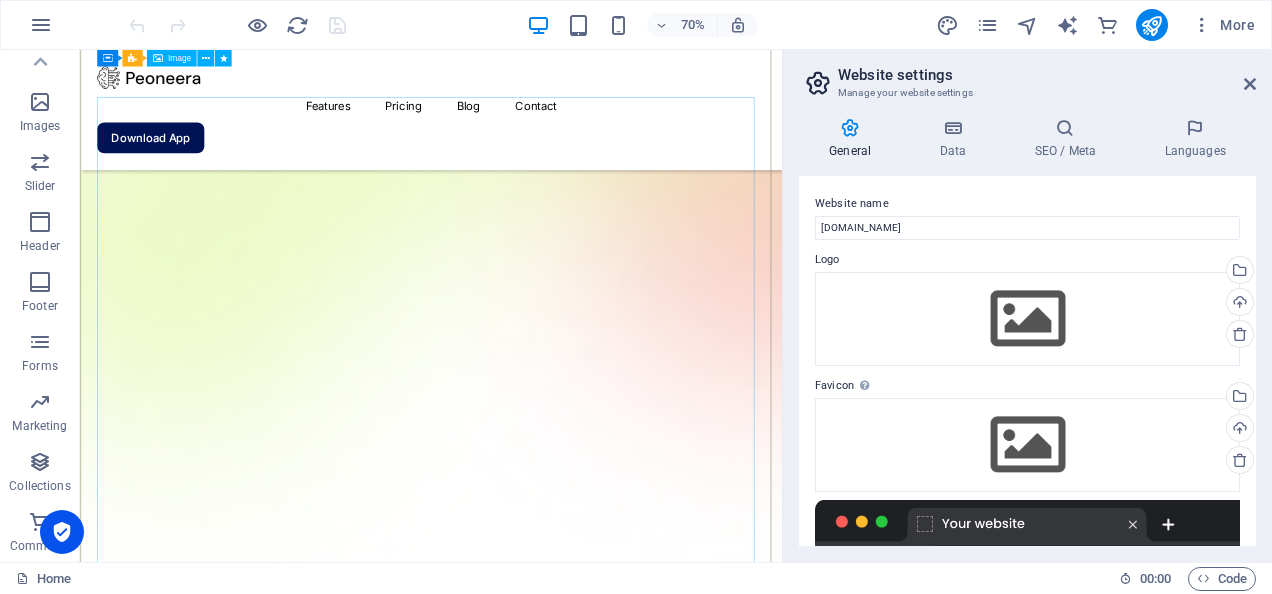 scroll, scrollTop: 509, scrollLeft: 0, axis: vertical 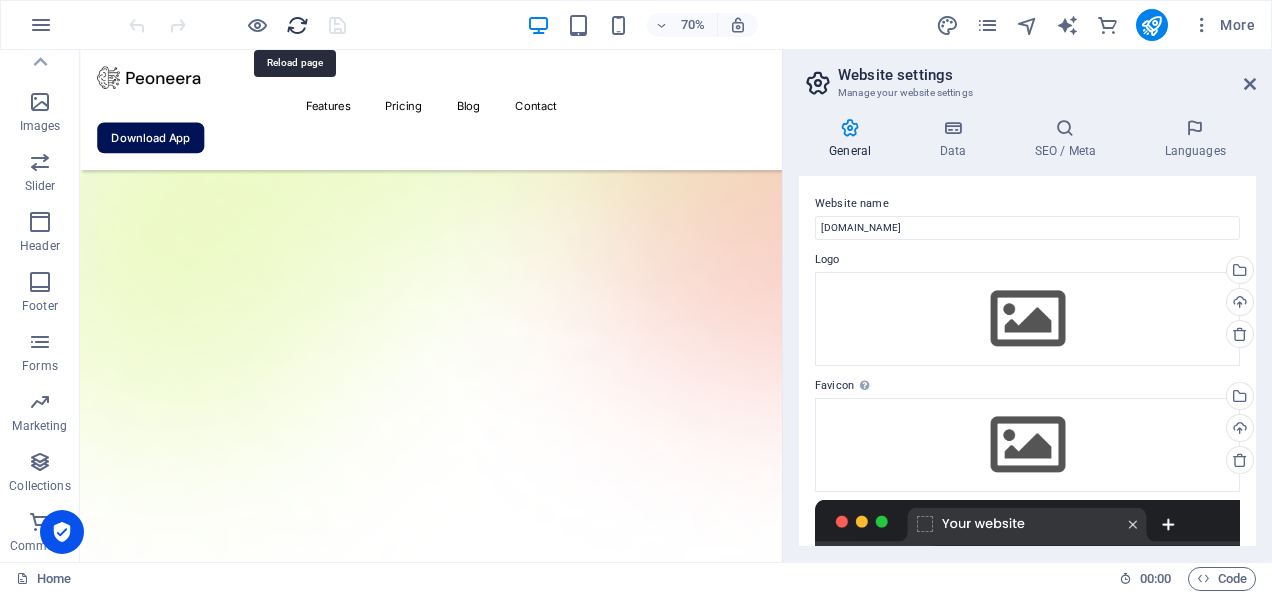 click at bounding box center (297, 25) 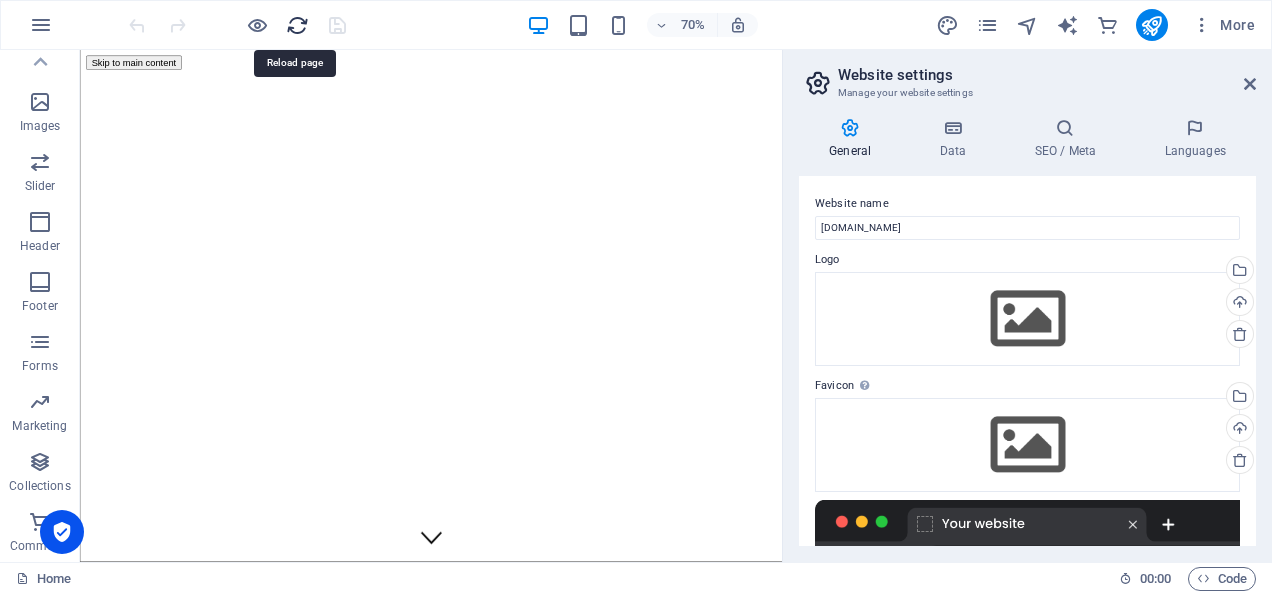 scroll, scrollTop: 0, scrollLeft: 0, axis: both 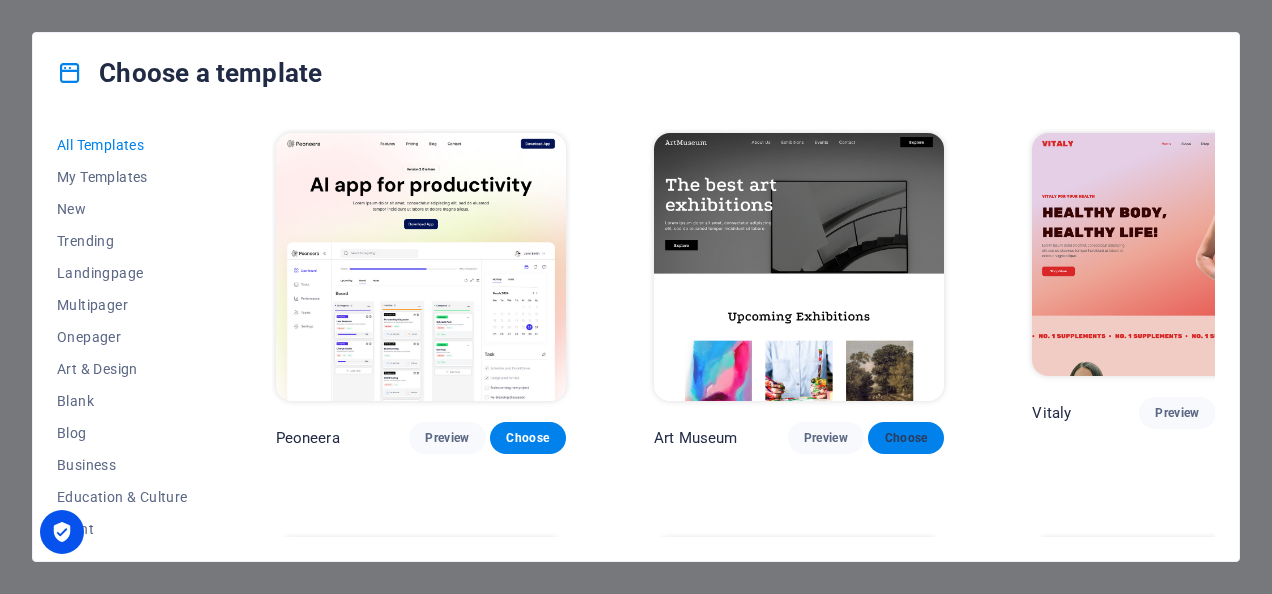 click on "Choose" at bounding box center [906, 438] 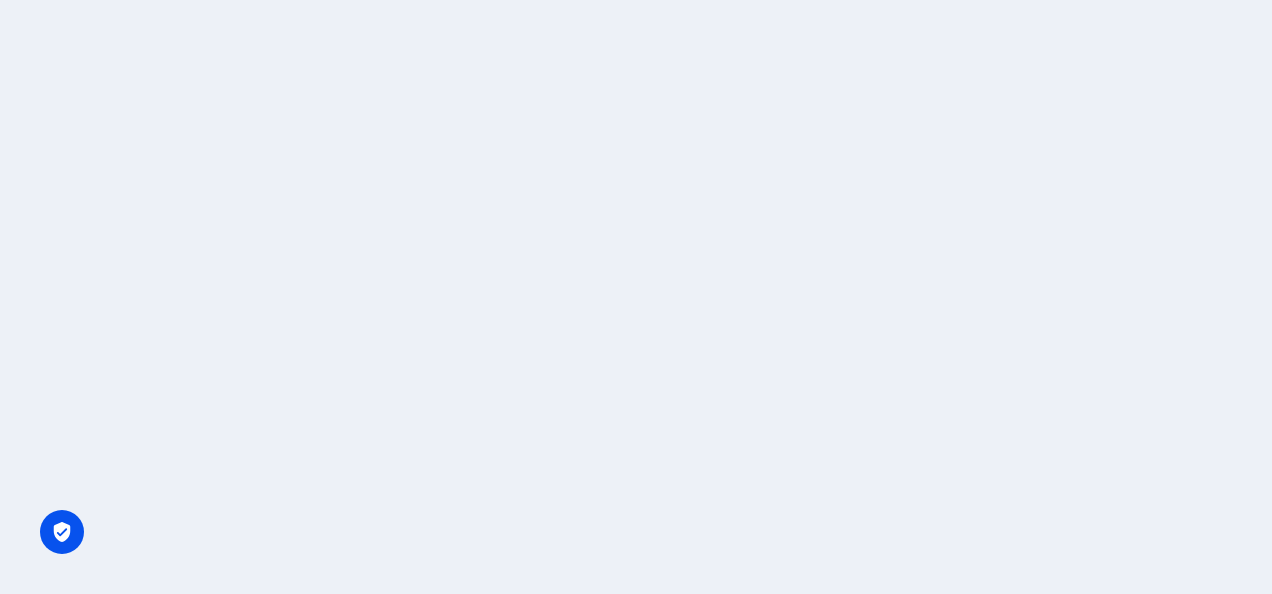 scroll, scrollTop: 0, scrollLeft: 0, axis: both 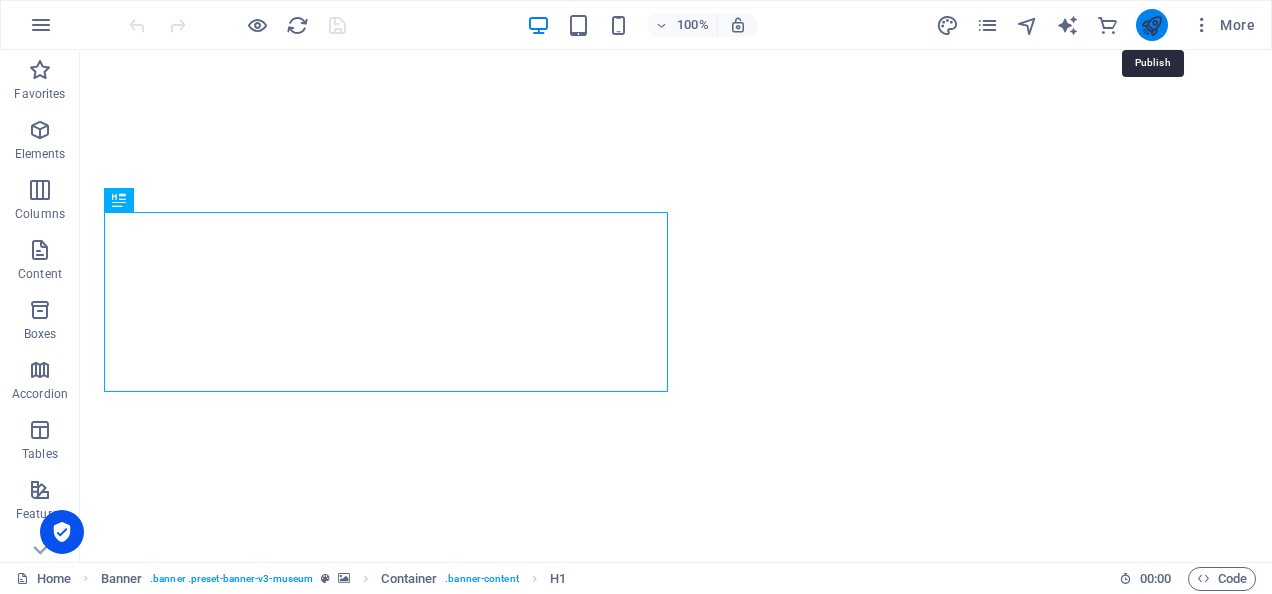 click at bounding box center (1151, 25) 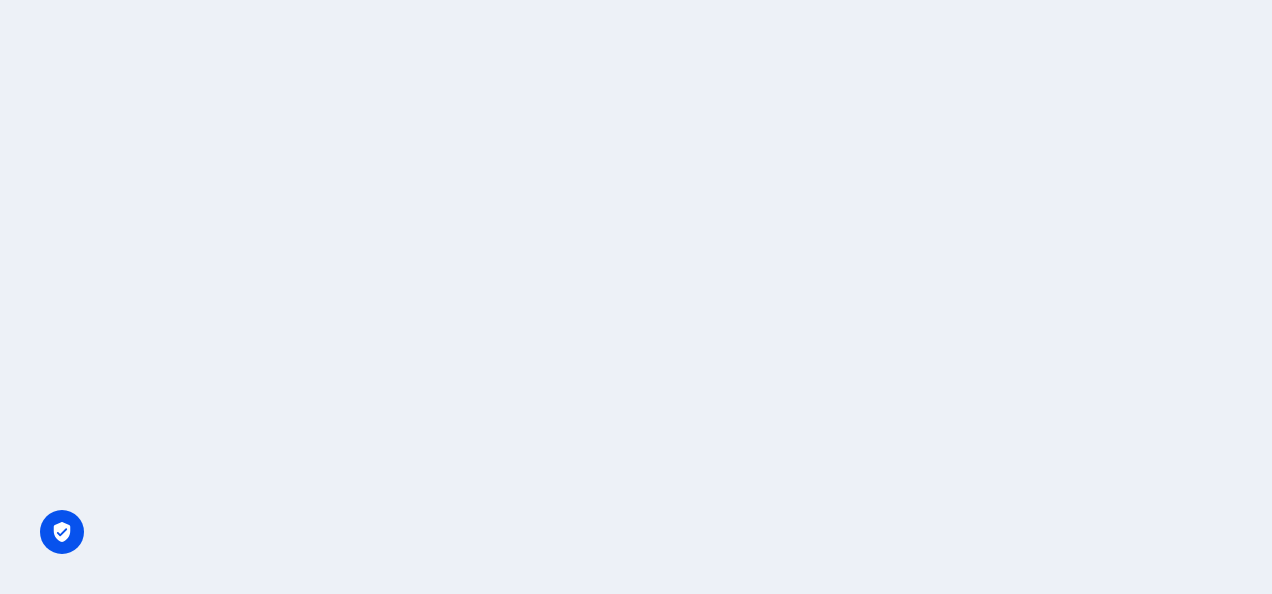 scroll, scrollTop: 0, scrollLeft: 0, axis: both 